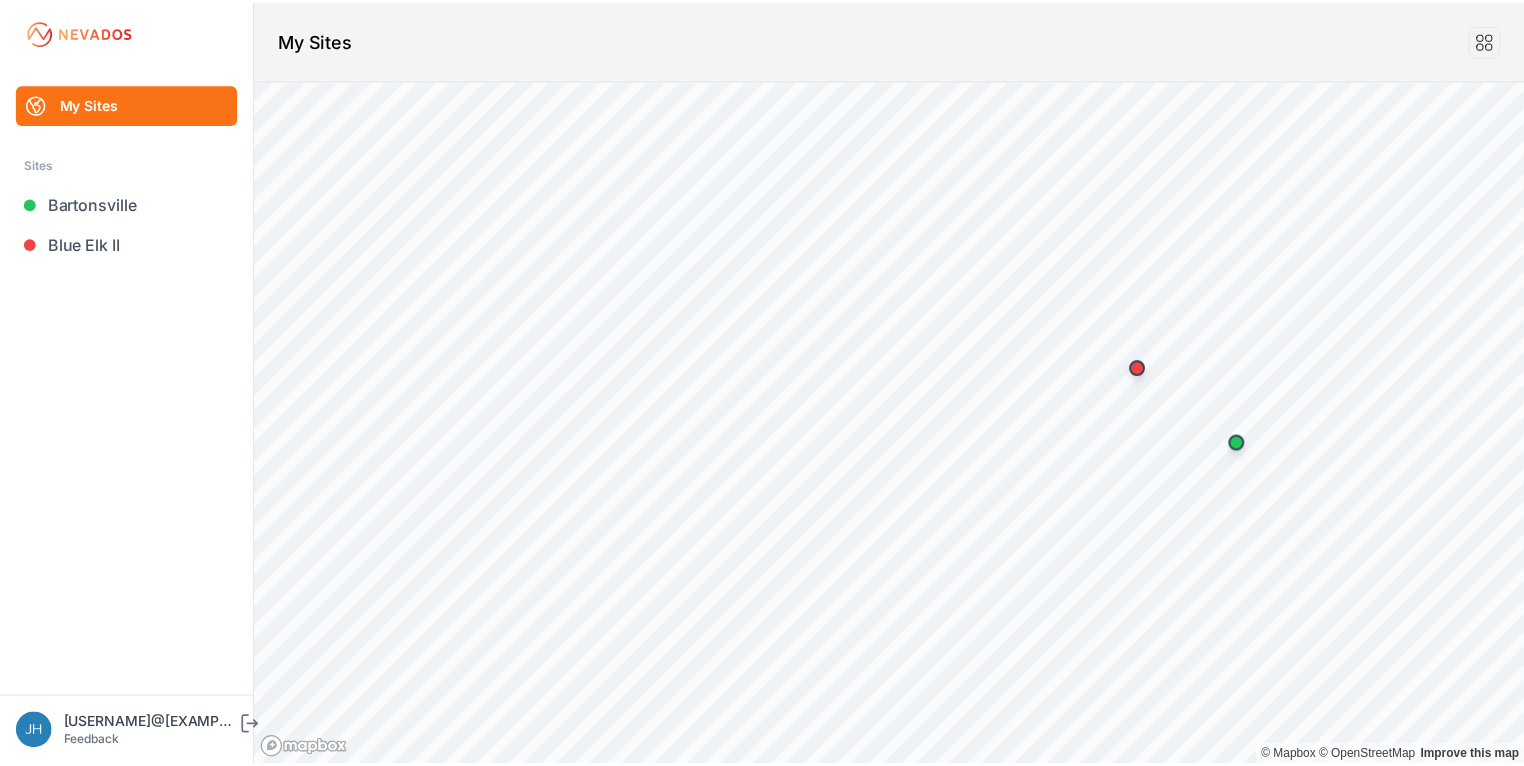 scroll, scrollTop: 0, scrollLeft: 0, axis: both 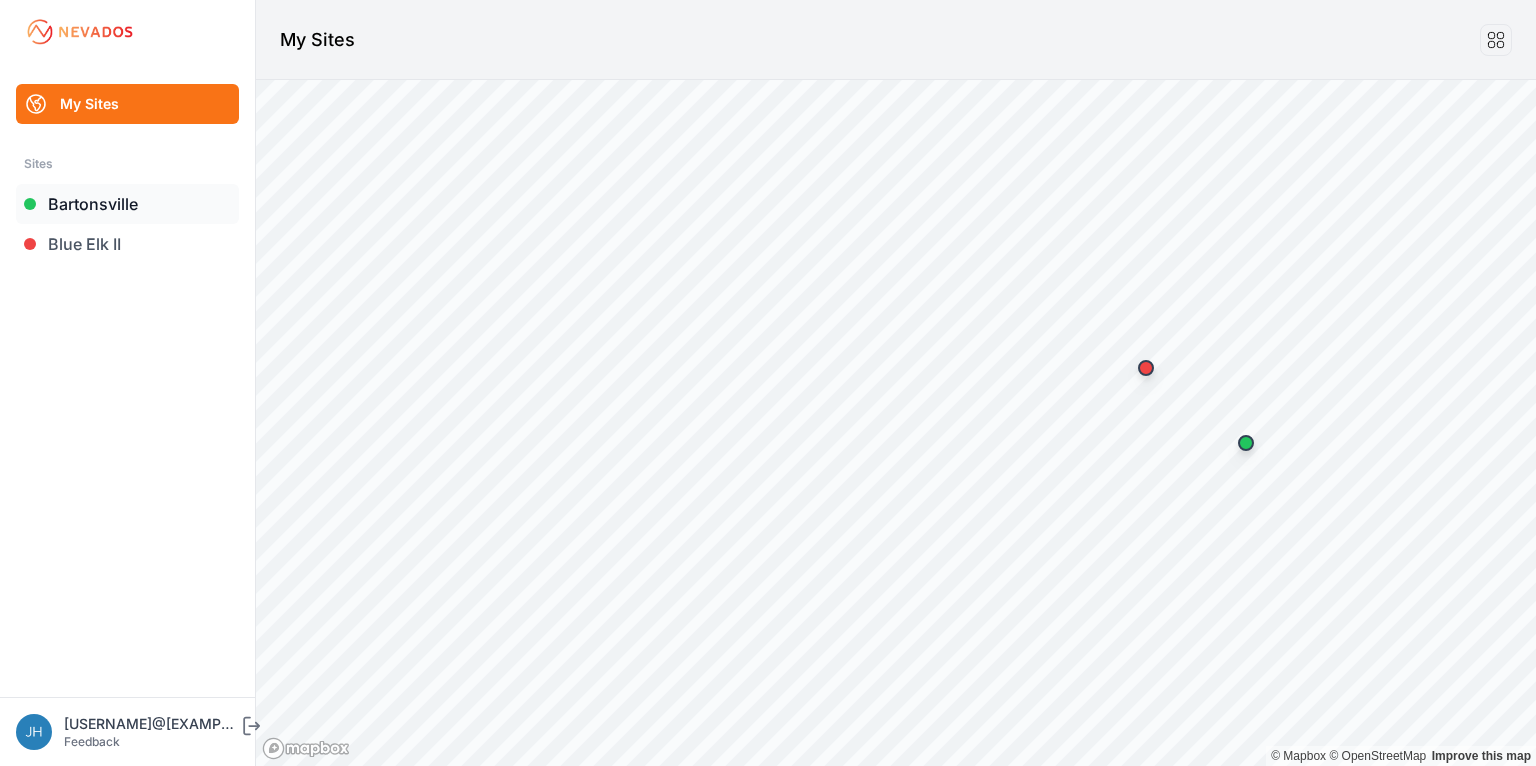 click on "Bartonsville" at bounding box center (127, 204) 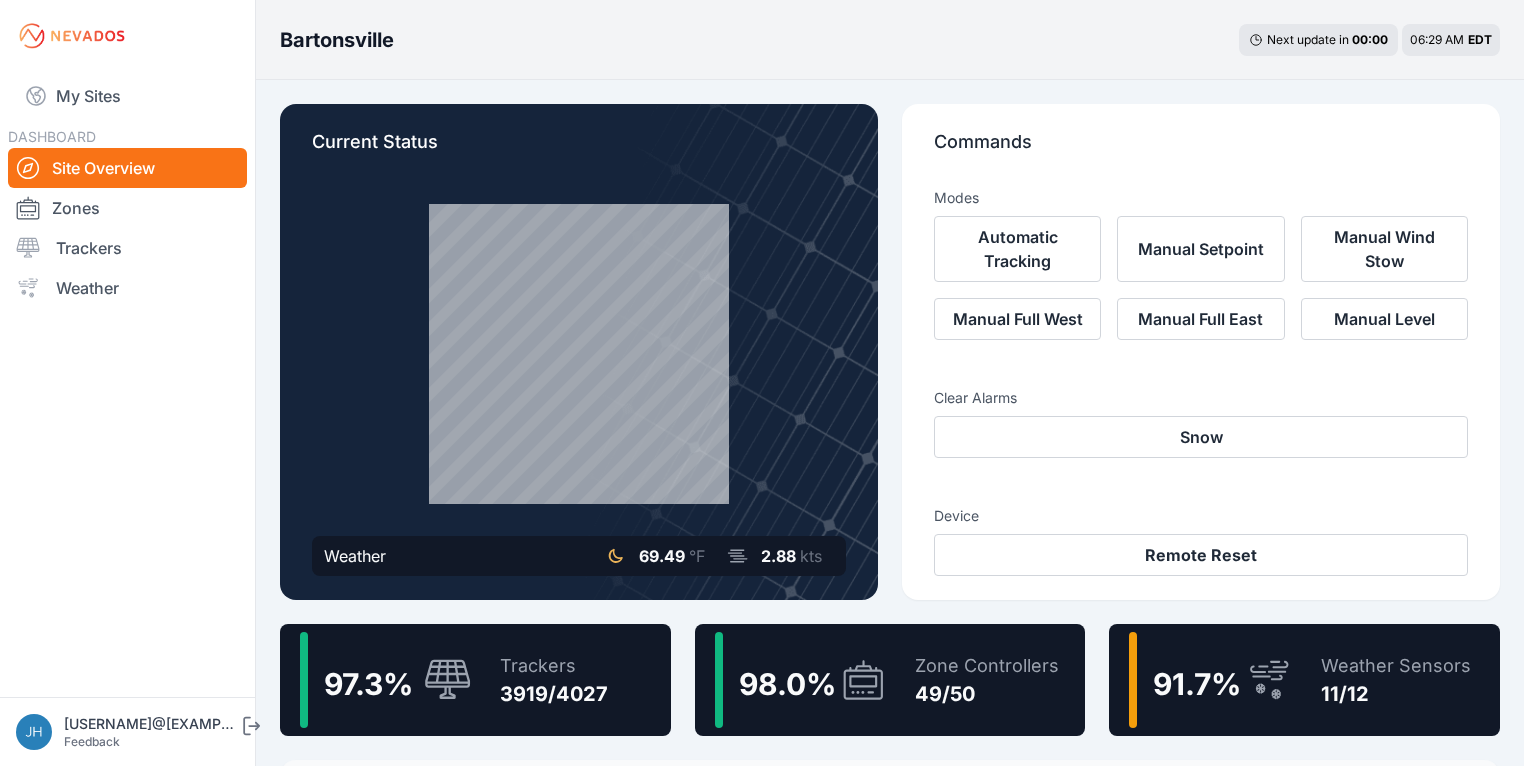 scroll, scrollTop: 0, scrollLeft: 0, axis: both 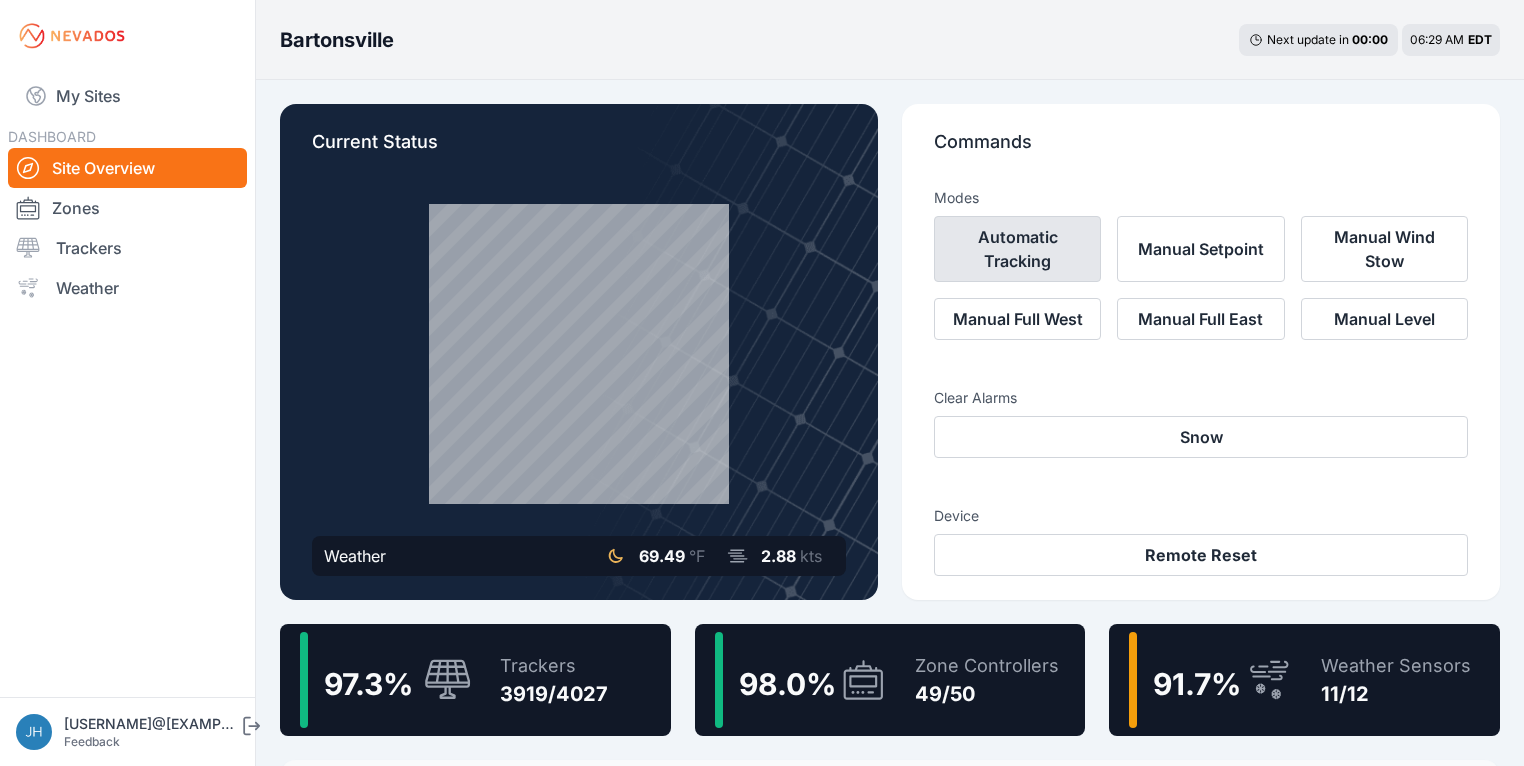 click on "Automatic Tracking" at bounding box center [1017, 249] 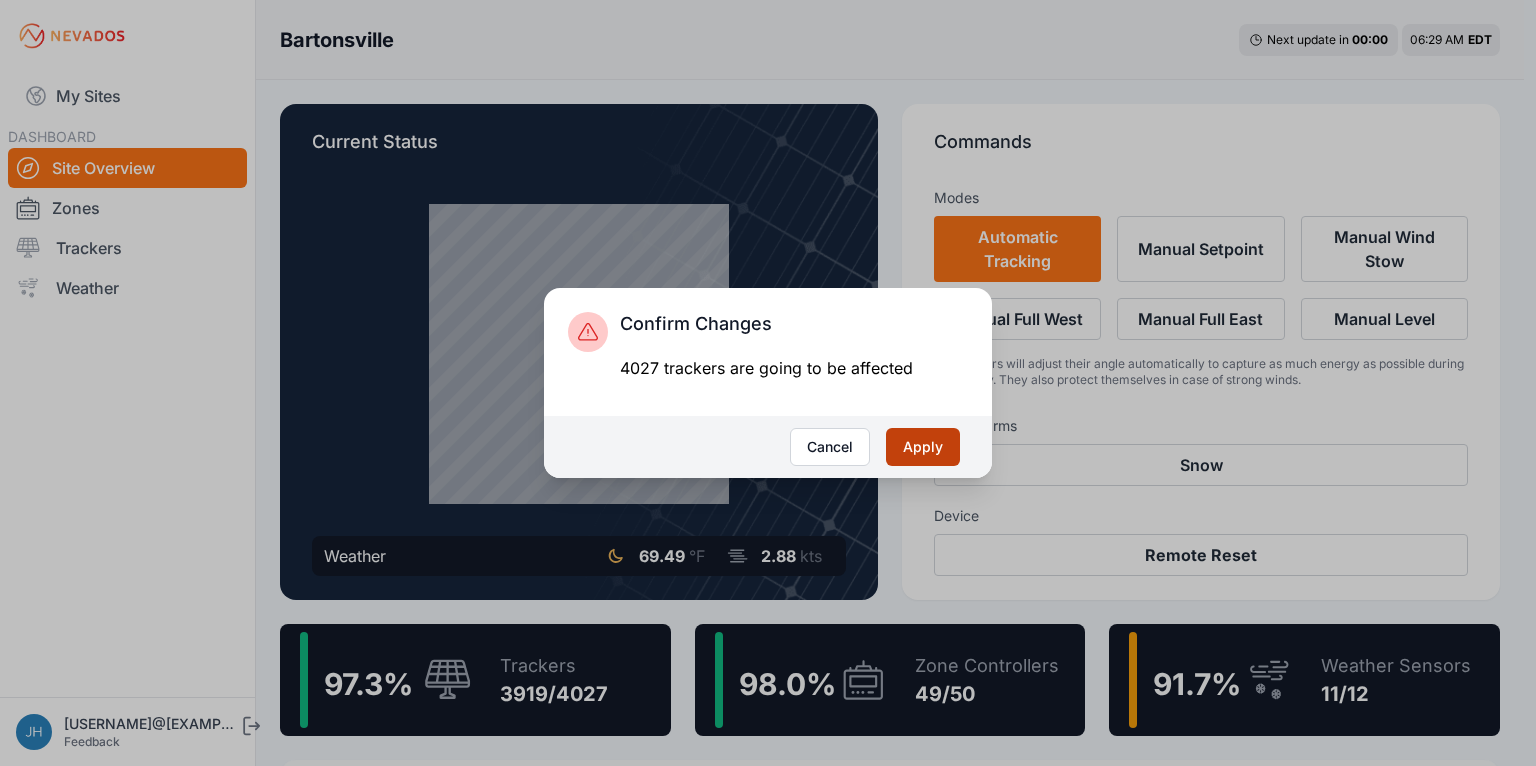 click on "Apply" at bounding box center (923, 447) 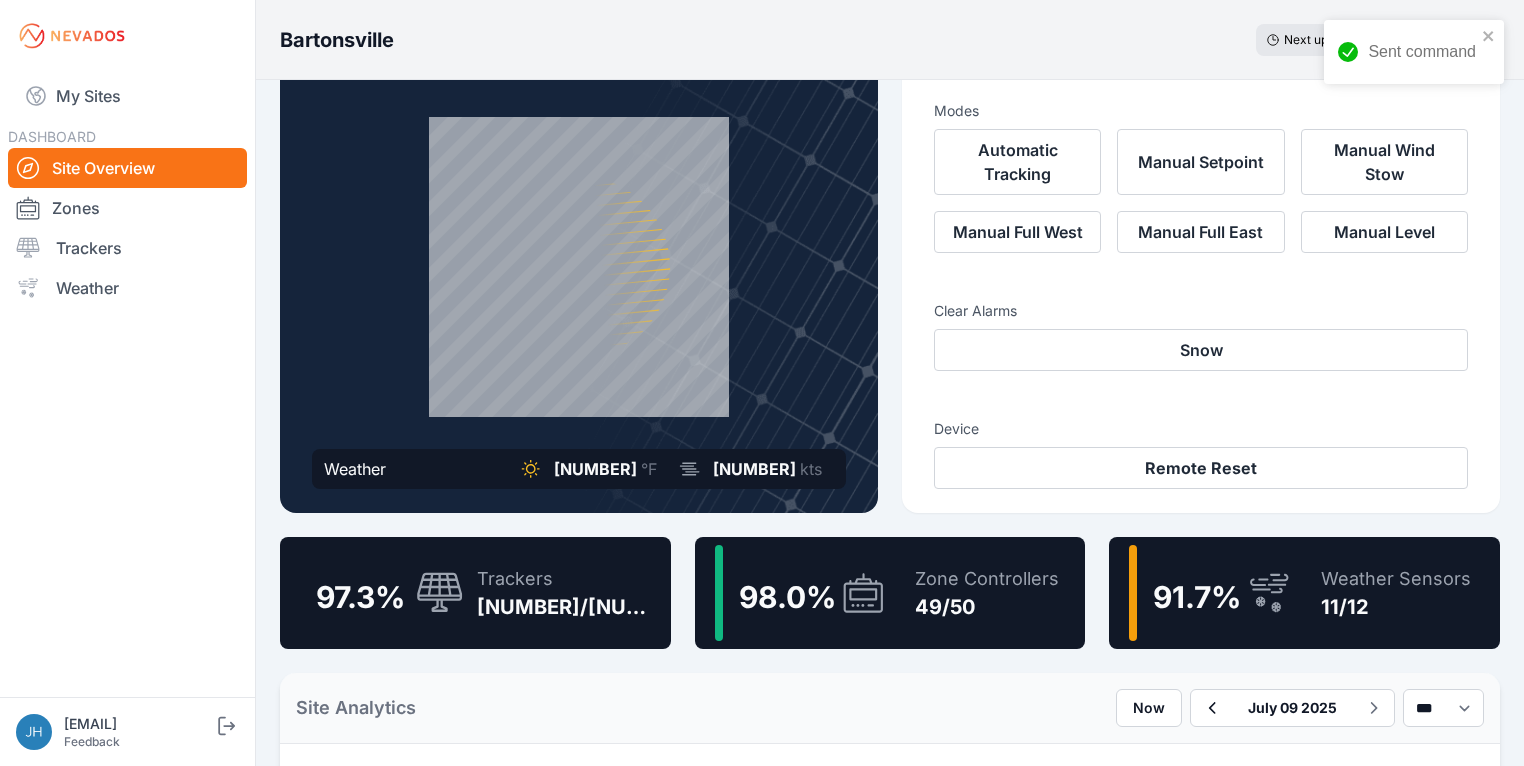 scroll, scrollTop: 80, scrollLeft: 0, axis: vertical 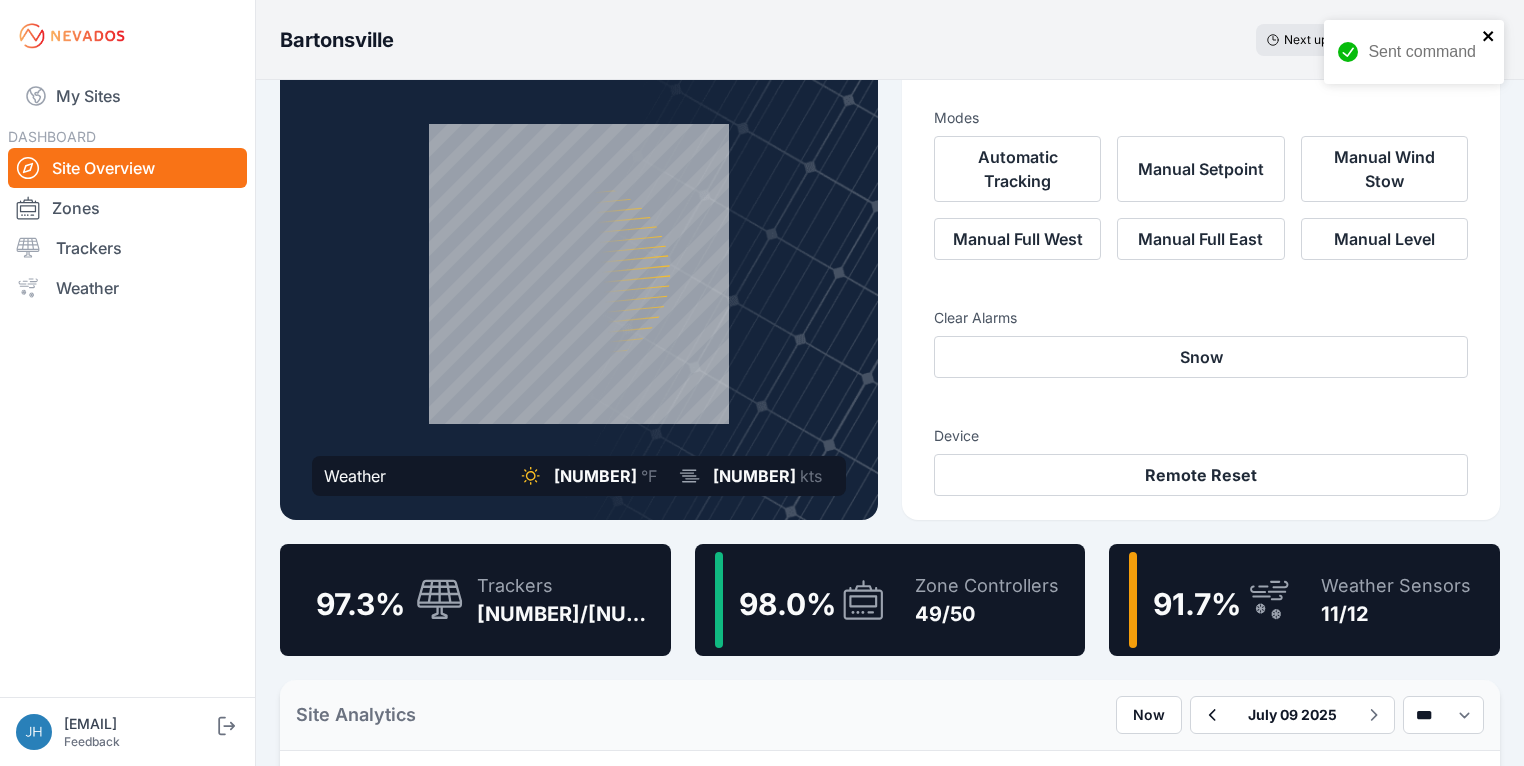 click at bounding box center (1489, 36) 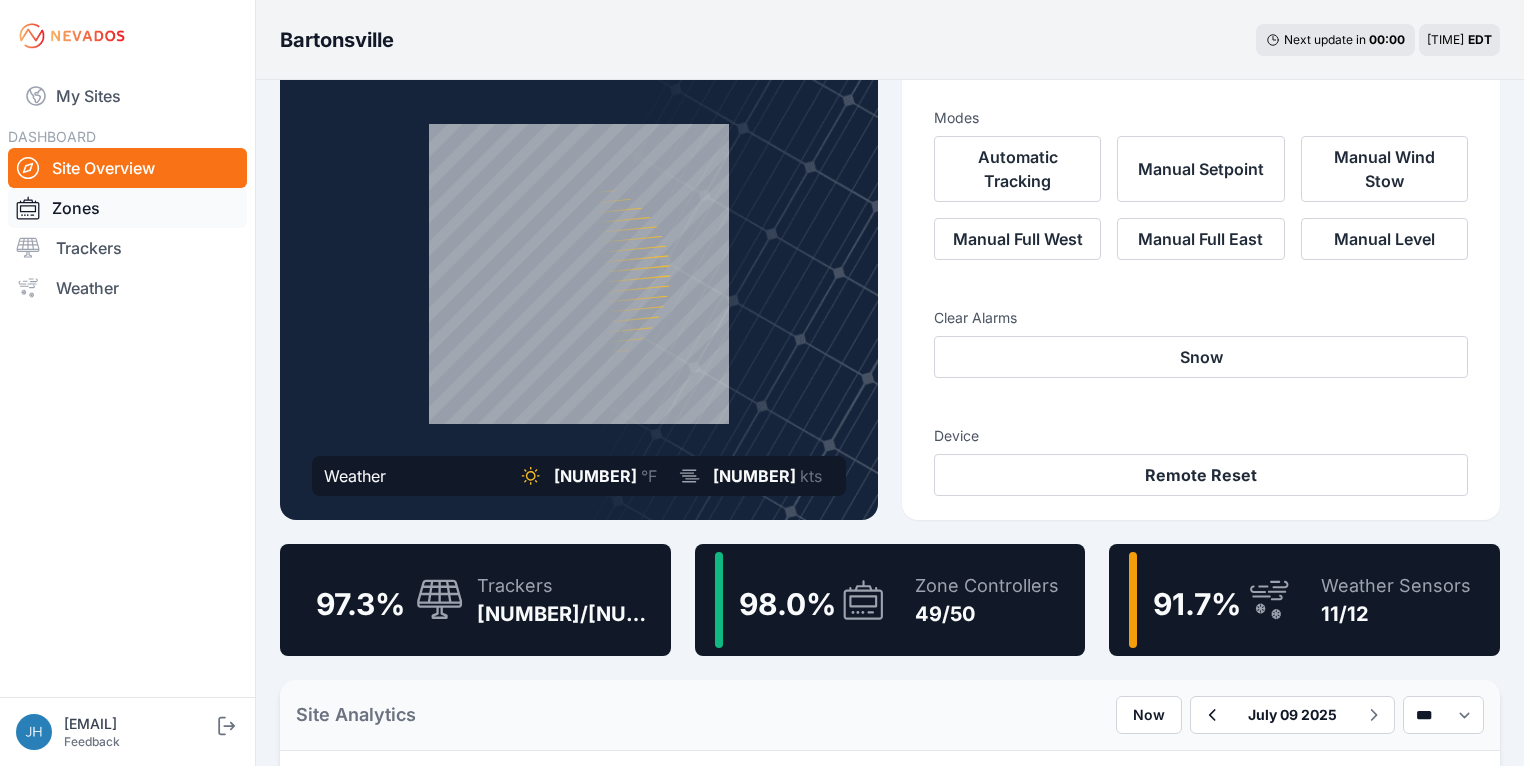 click on "Zones" at bounding box center [127, 208] 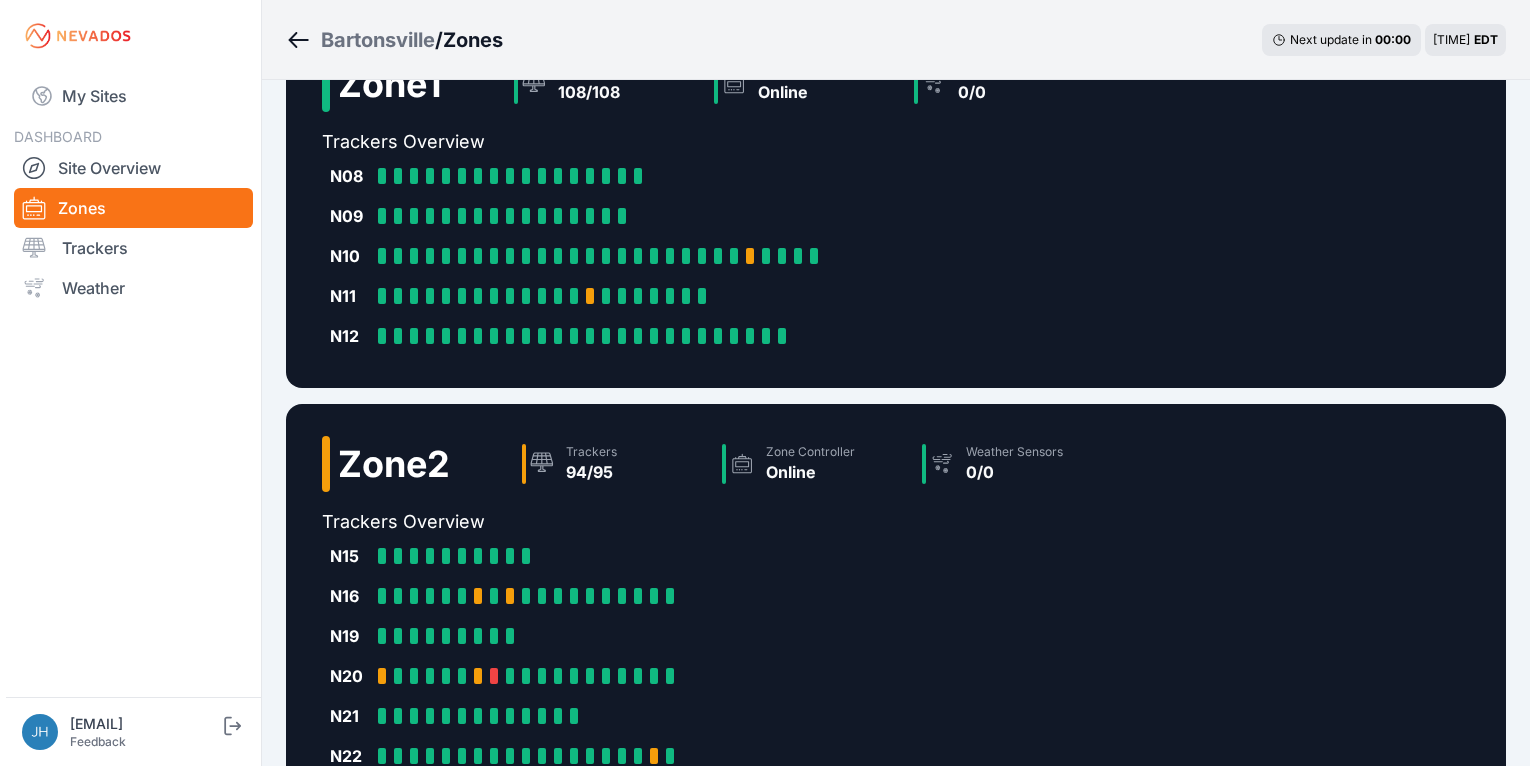 scroll, scrollTop: 0, scrollLeft: 0, axis: both 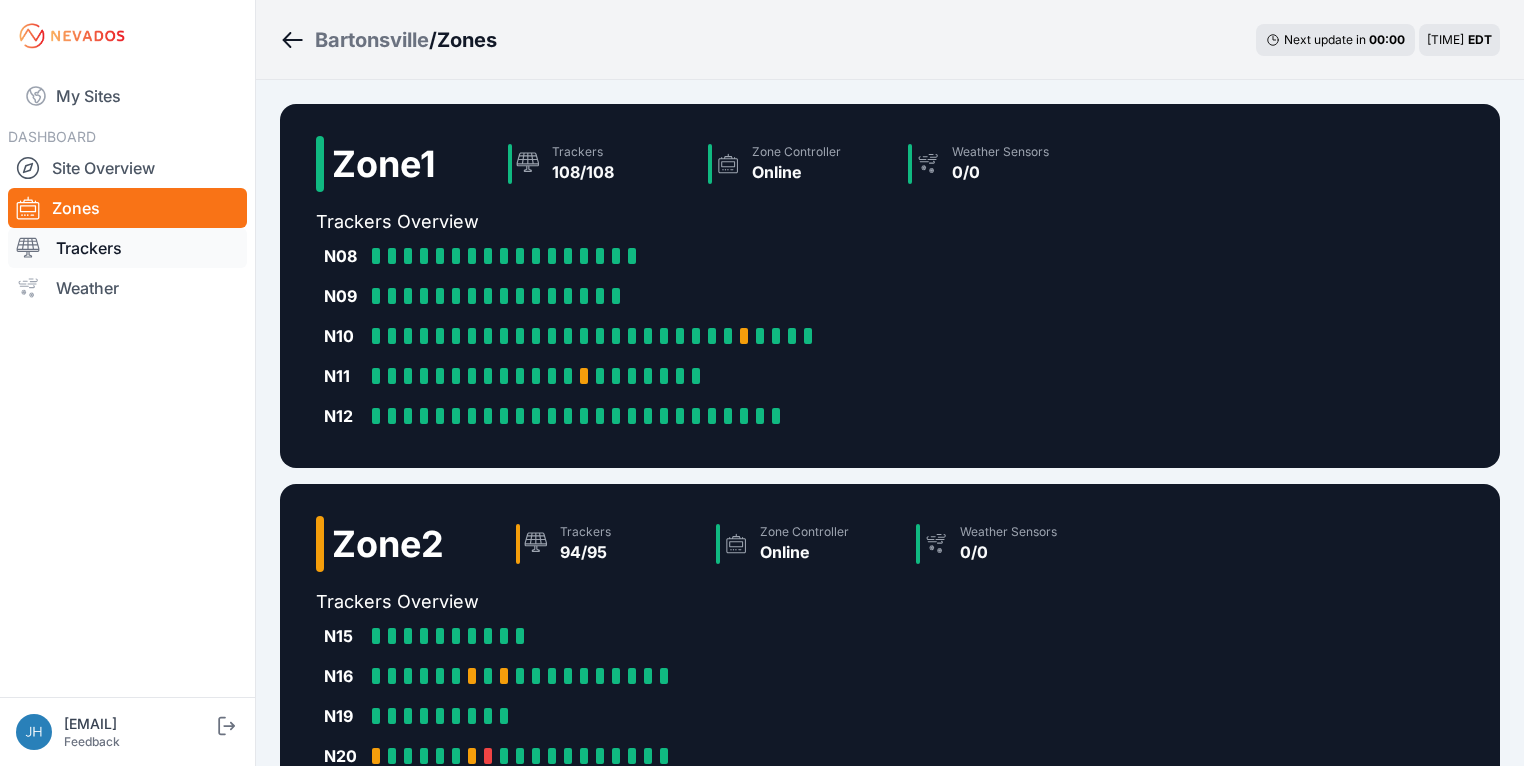 click on "Trackers" at bounding box center (127, 248) 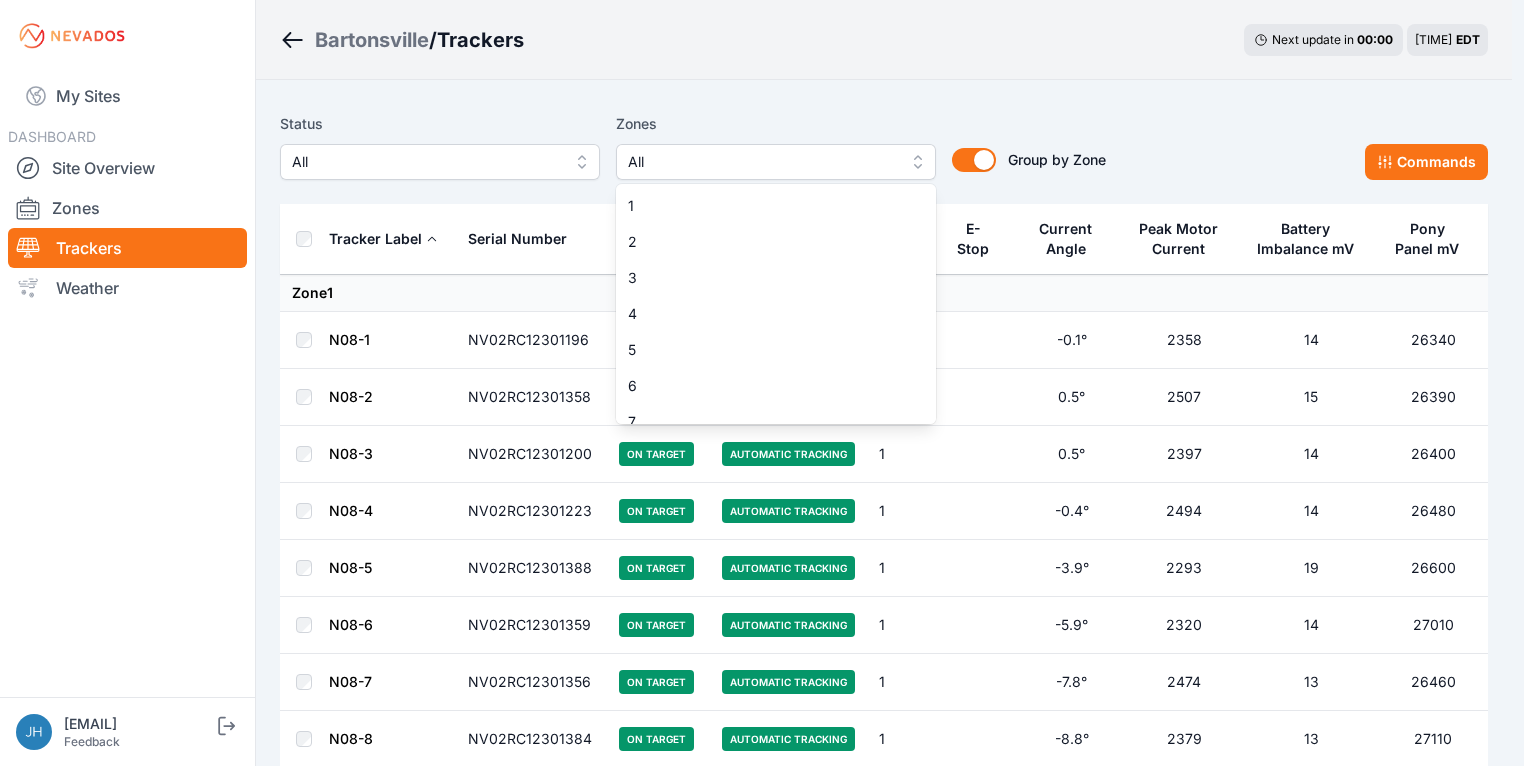 click on "All" at bounding box center [776, 162] 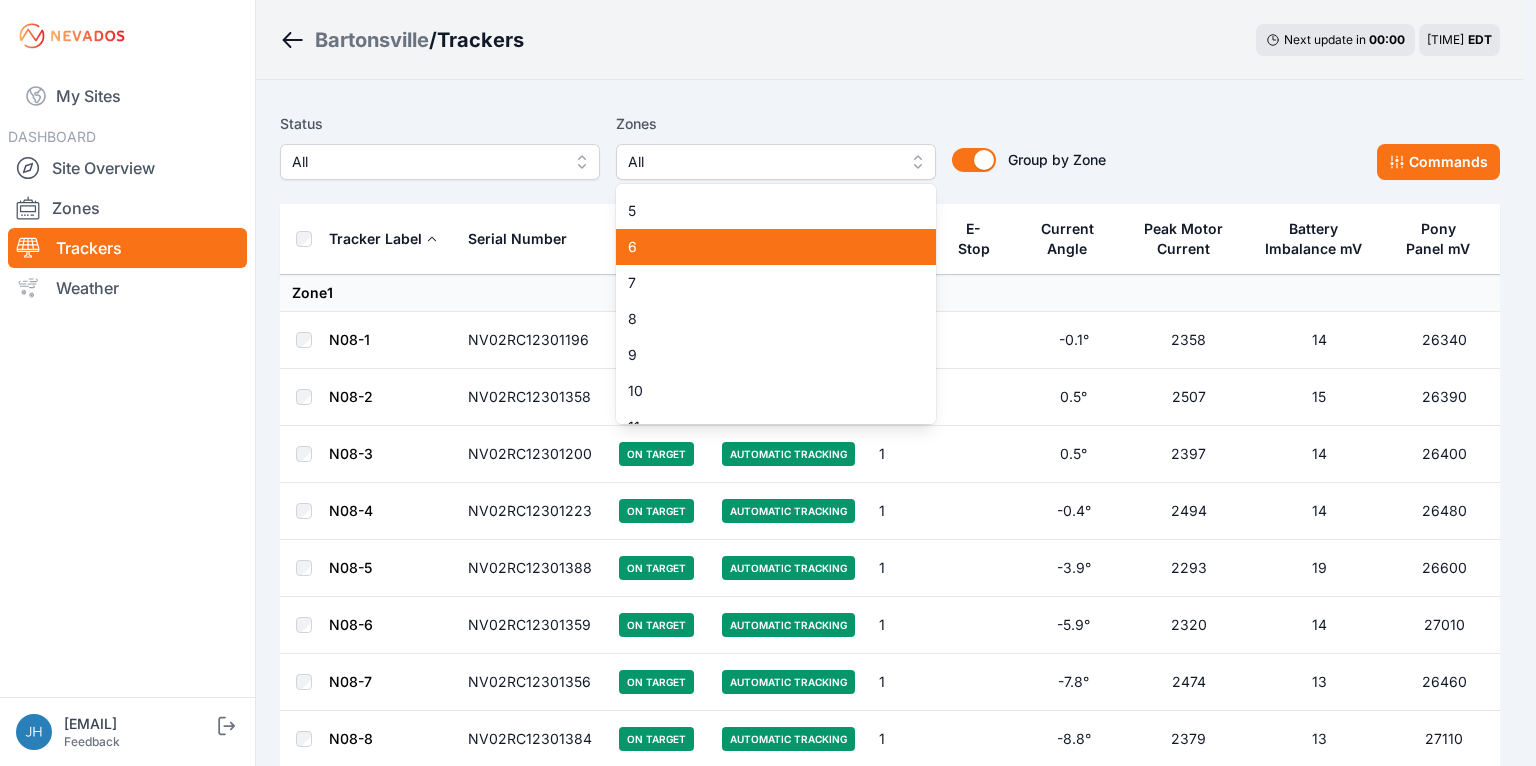 scroll, scrollTop: 160, scrollLeft: 0, axis: vertical 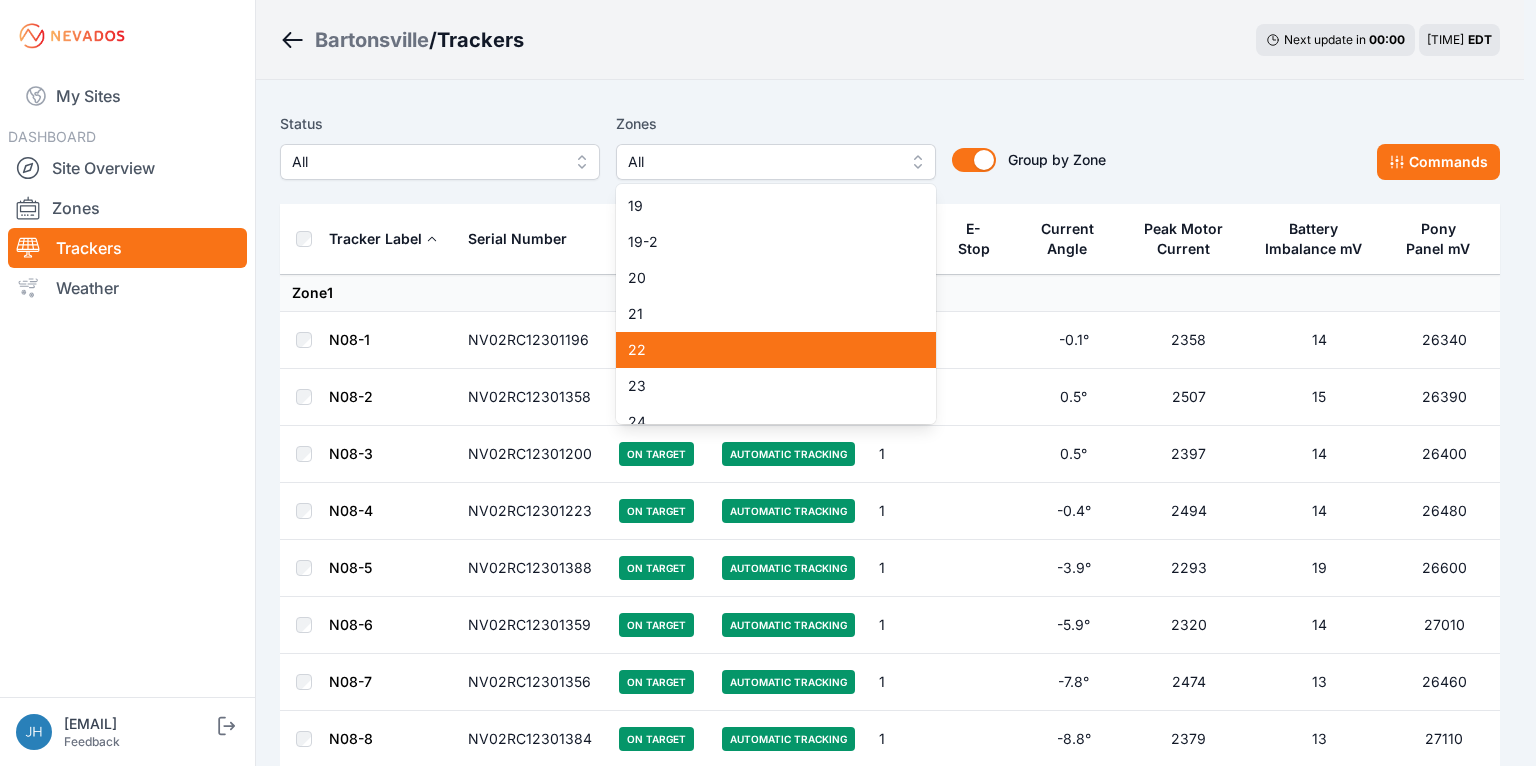 click on "22" at bounding box center [764, 350] 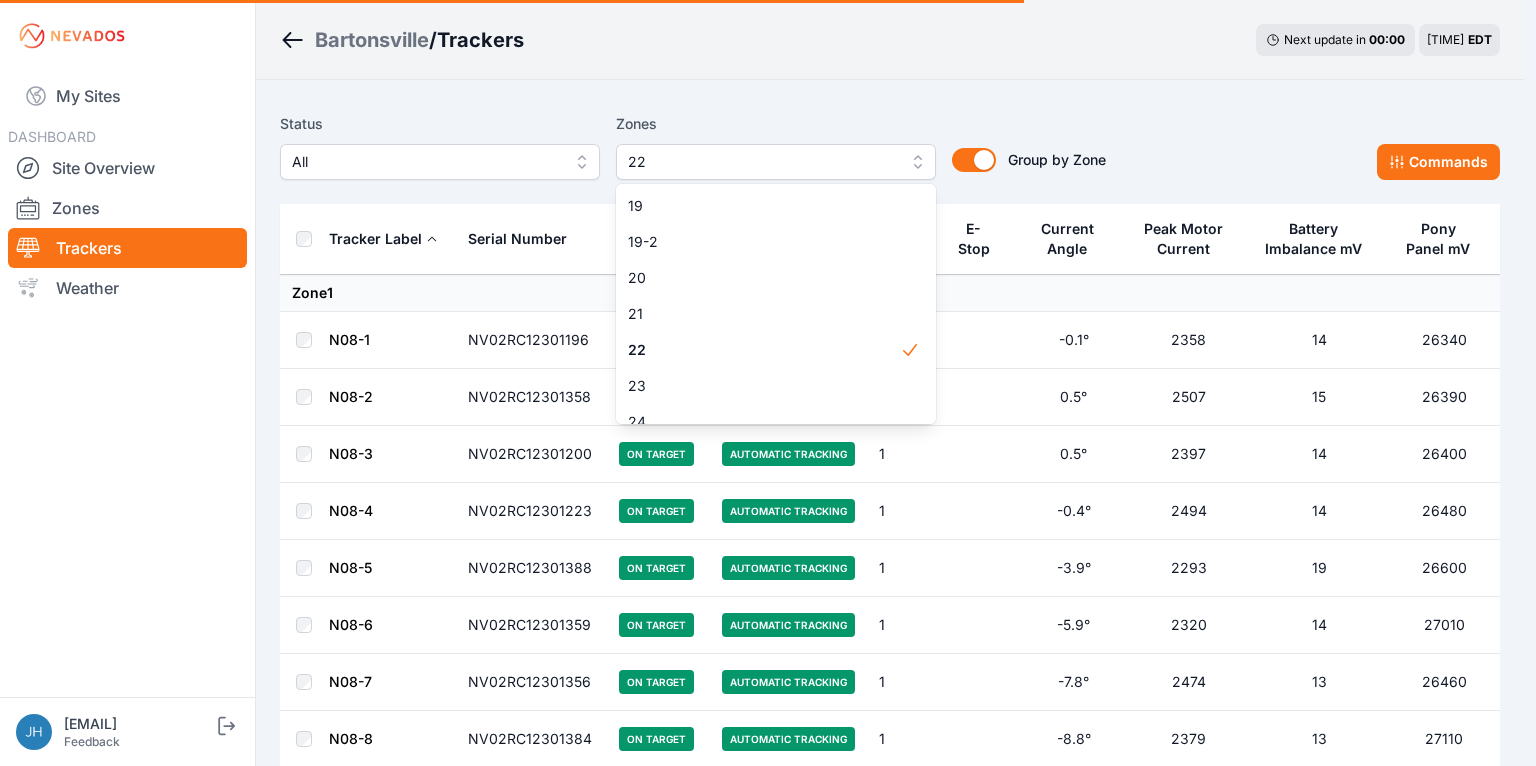 click on "Status All Zones 22 1 2 3 4 5 6 7 8 9 10 11 11-2 12 13 14 15 16 17 18 18-2 19 19-2 20 21 22 23 24 25 26 27 28 29 30 31 32 32-2 33 33-2 34 34-2 35 35-2 36 37 37-2 38 38-2 39 40 41 Group by Zone Group by Zone Commands Tracker Label Serial Number Status Mode Zone E-Stop Current Angle Peak Motor Current Battery Imbalance mV Pony Panel mV Zone  1 N08-1 NV02RC12301196 On Target Automatic Tracking 1 -0.1° 2358 14 26340 N08-2 NV02RC12301358 On Target Automatic Tracking 1 0.5° 2507 15 26390 N08-3 NV02RC12301200 On Target Automatic Tracking 1 0.5° 2397 14 26400 N08-4 NV02RC12301223 On Target Automatic Tracking 1 -0.4° 2494 14 26480 N08-5 NV02RC12301388 On Target Automatic Tracking 1 -3.9° 2293 19 26600 N08-6 NV02RC12301359 On Target Automatic Tracking 1 -5.9° 2320 14 27010 N08-7 NV02RC12301356 On Target Automatic Tracking 1 -7.8° 2474 13 26460 N08-8 NV02RC12301384 On Target Automatic Tracking 1 -8.8° 2379 13 27110 N08-9 NV02RC12301357 On Target Automatic Tracking 1 -9.0° 2312 21 27510 N08-10 NV02RC12301382 1 1" at bounding box center [890, 5994] 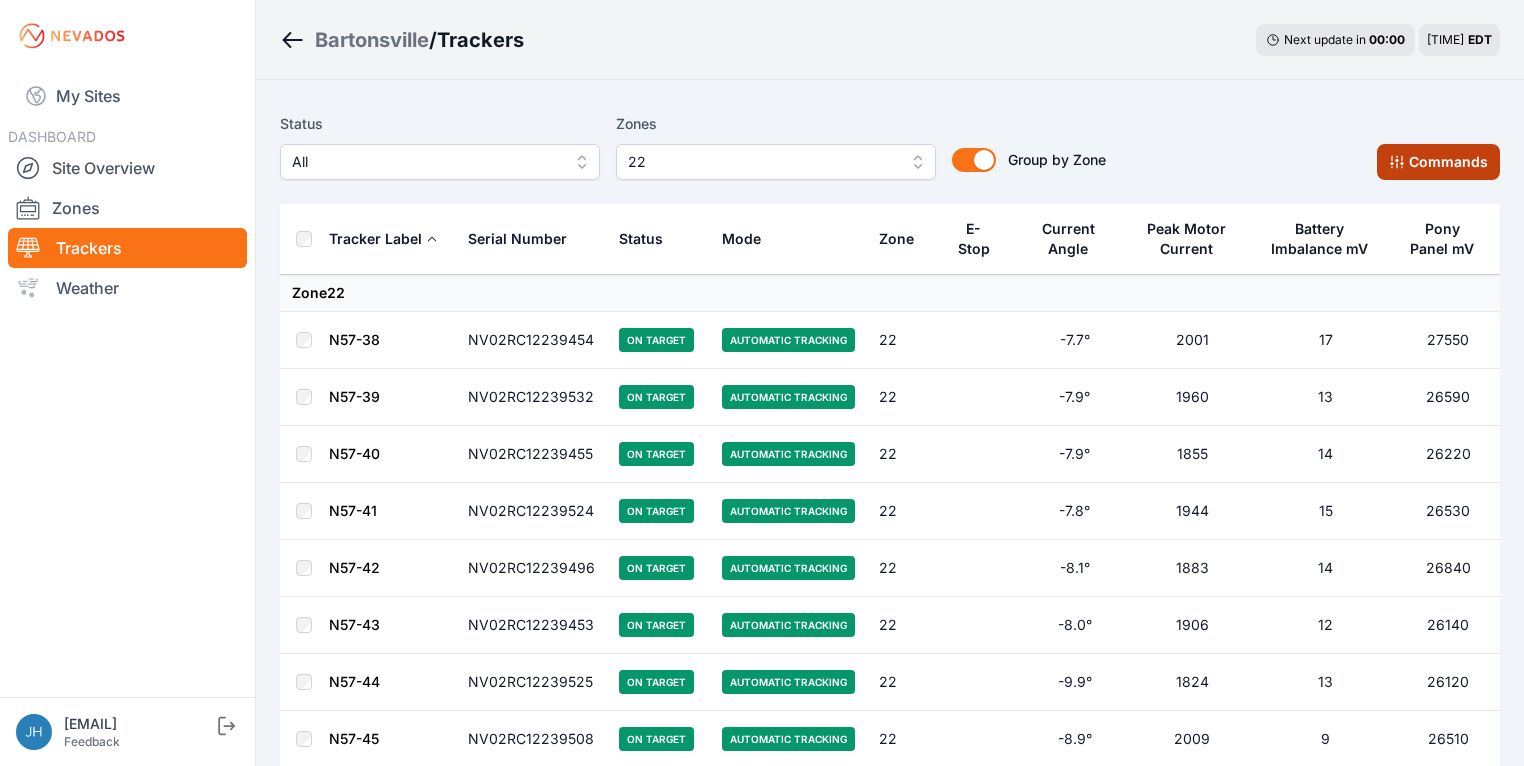 click on "Commands" at bounding box center [1438, 162] 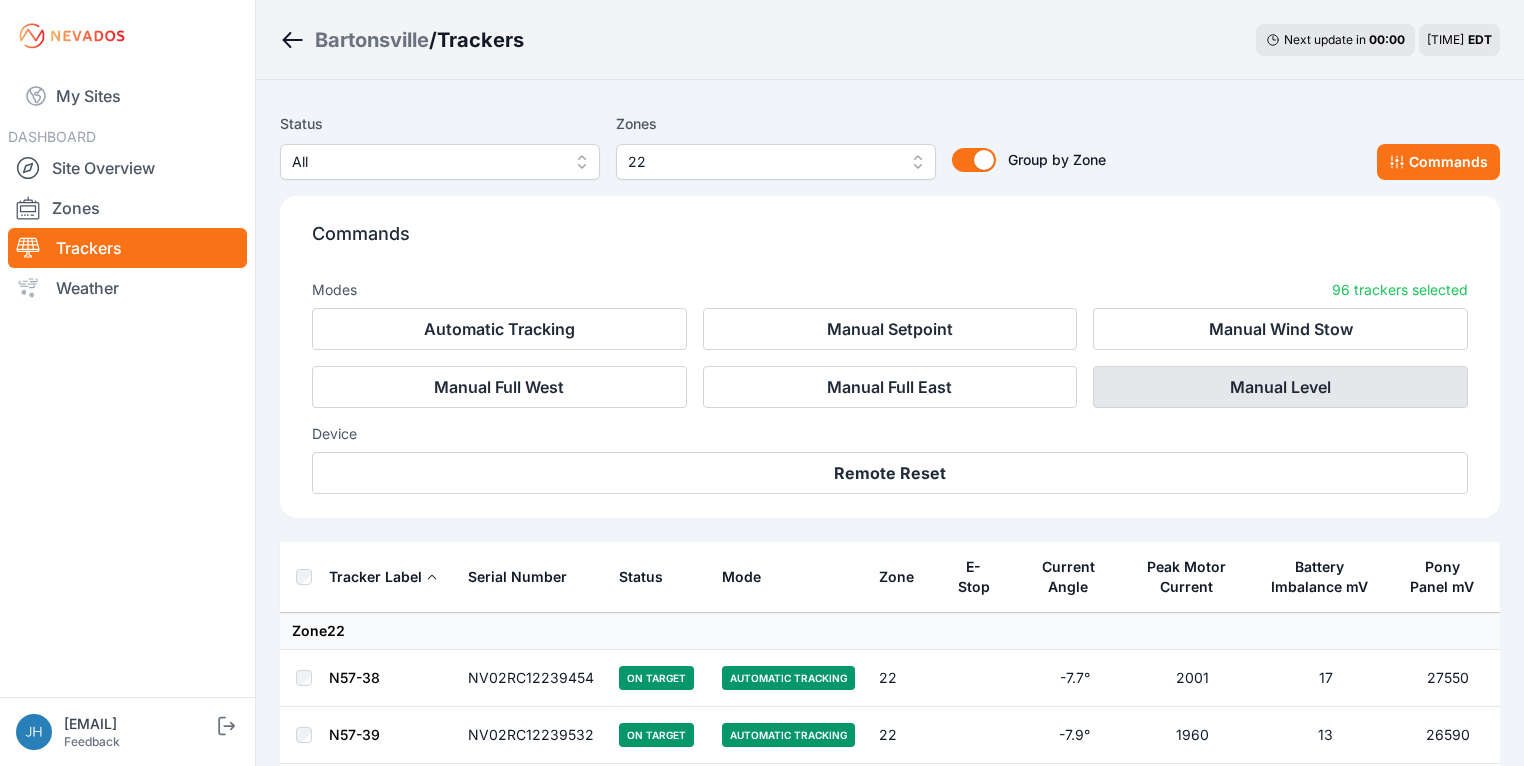 click on "Manual Level" at bounding box center (1280, 387) 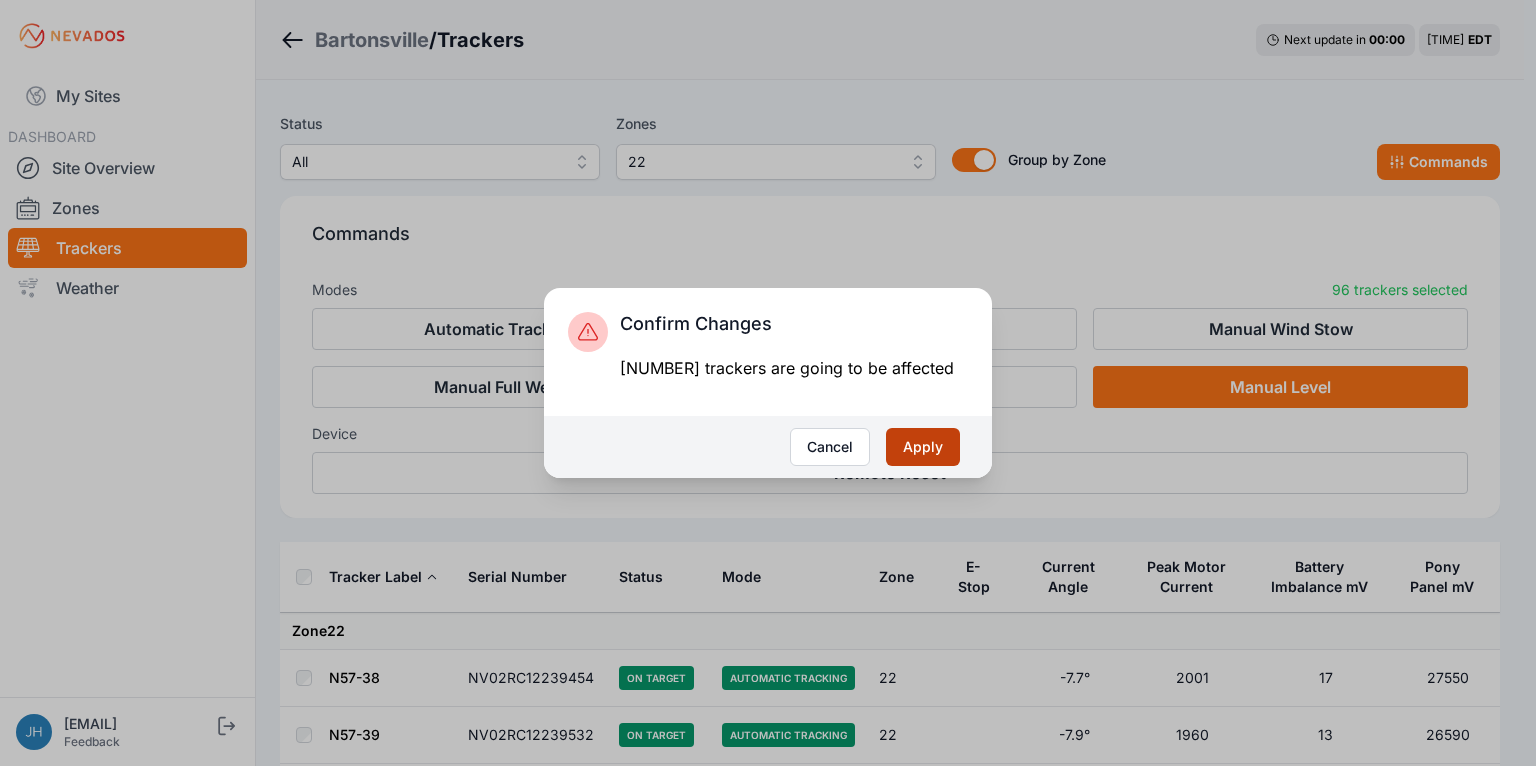 click on "Apply" at bounding box center (923, 447) 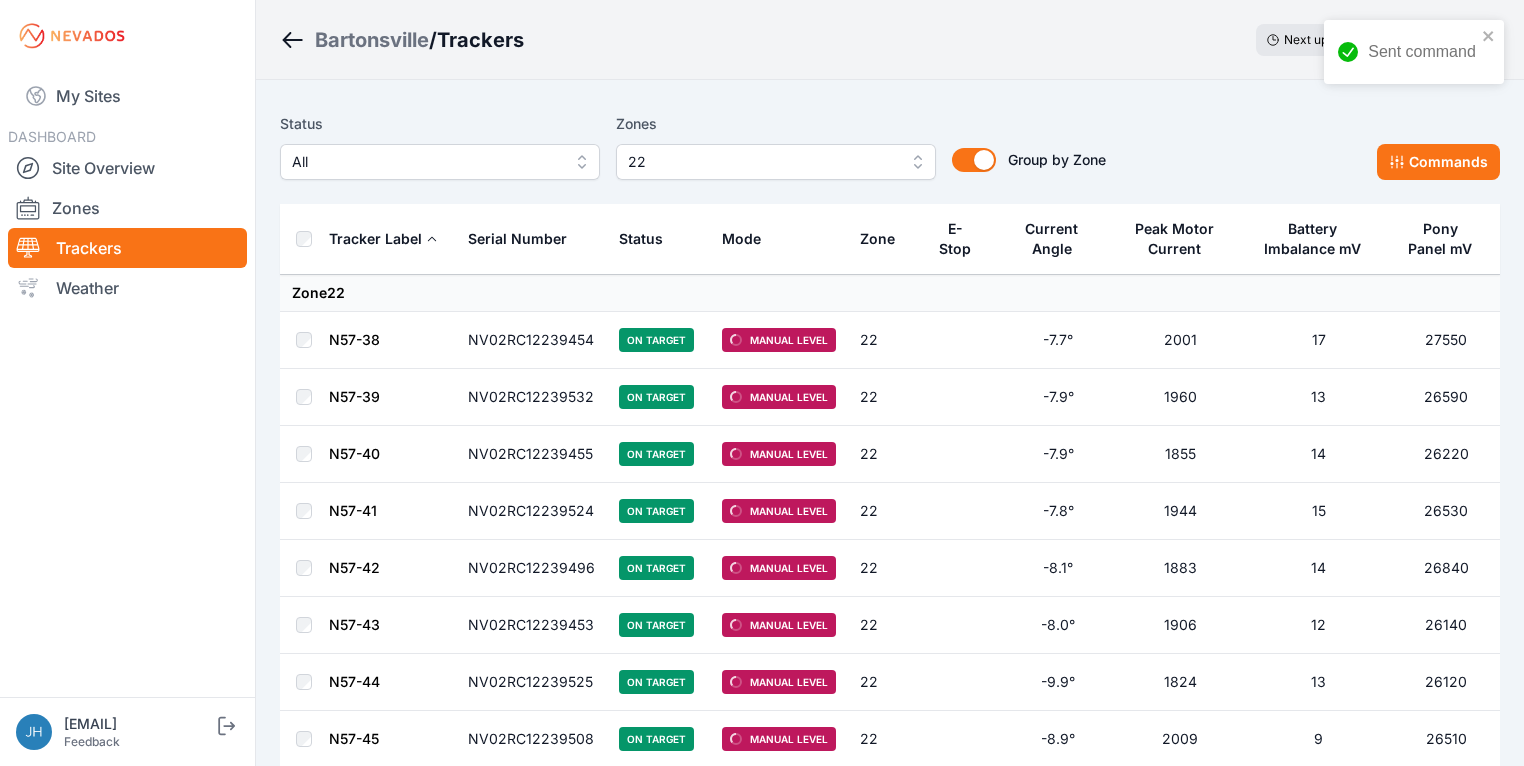 scroll, scrollTop: 0, scrollLeft: 0, axis: both 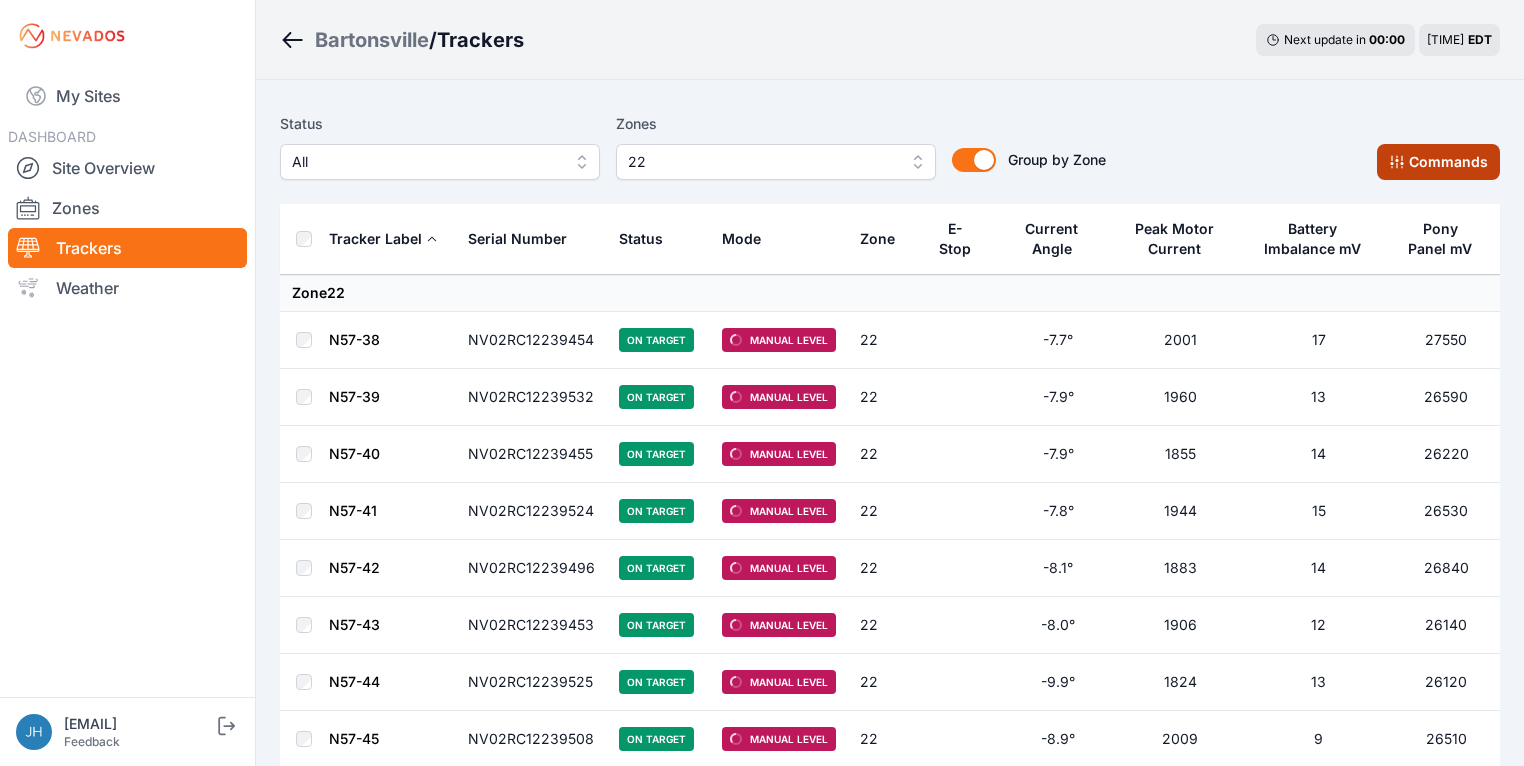 click on "Commands" at bounding box center [1438, 162] 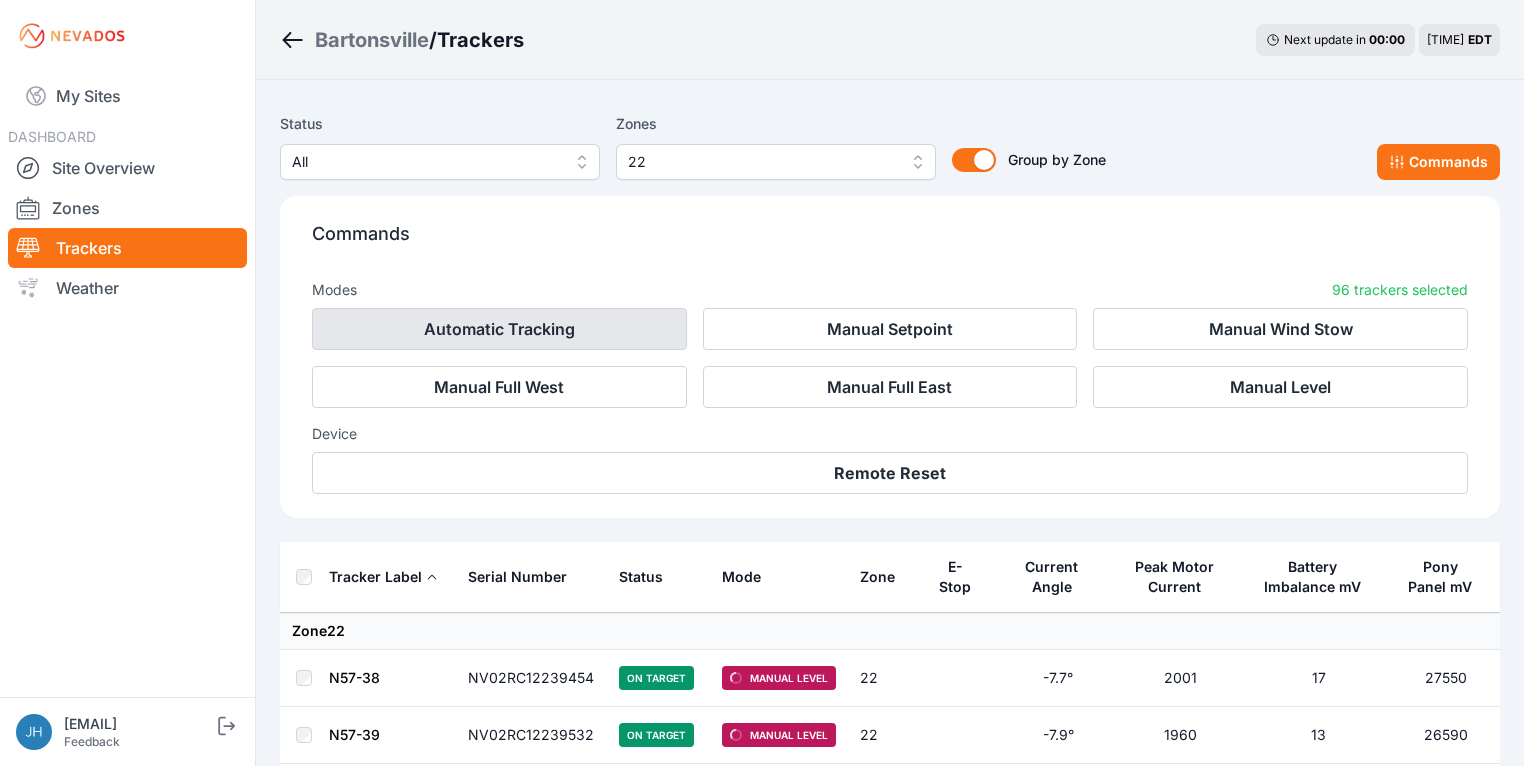 click on "Automatic Tracking" at bounding box center (499, 329) 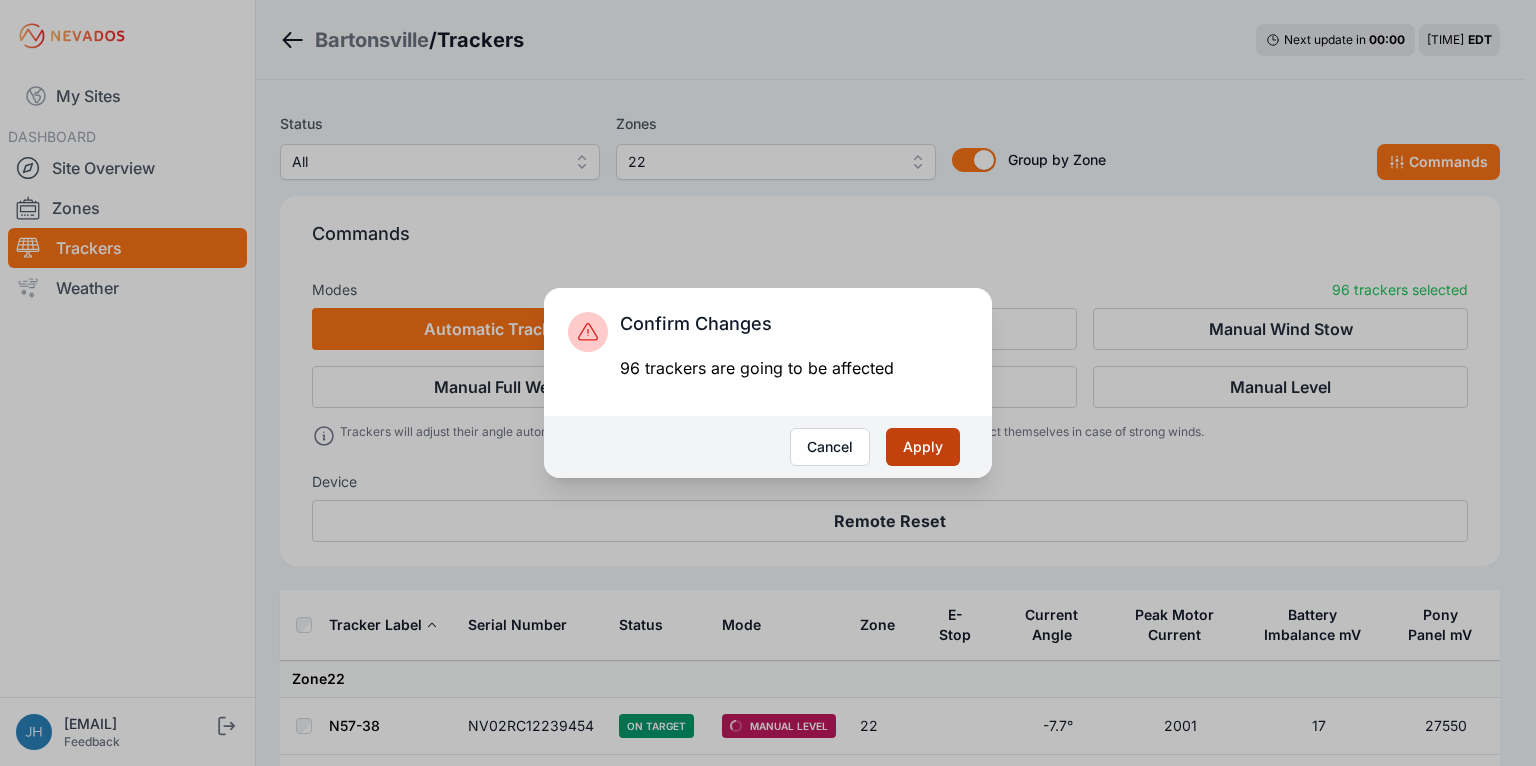 click on "Apply" at bounding box center [923, 447] 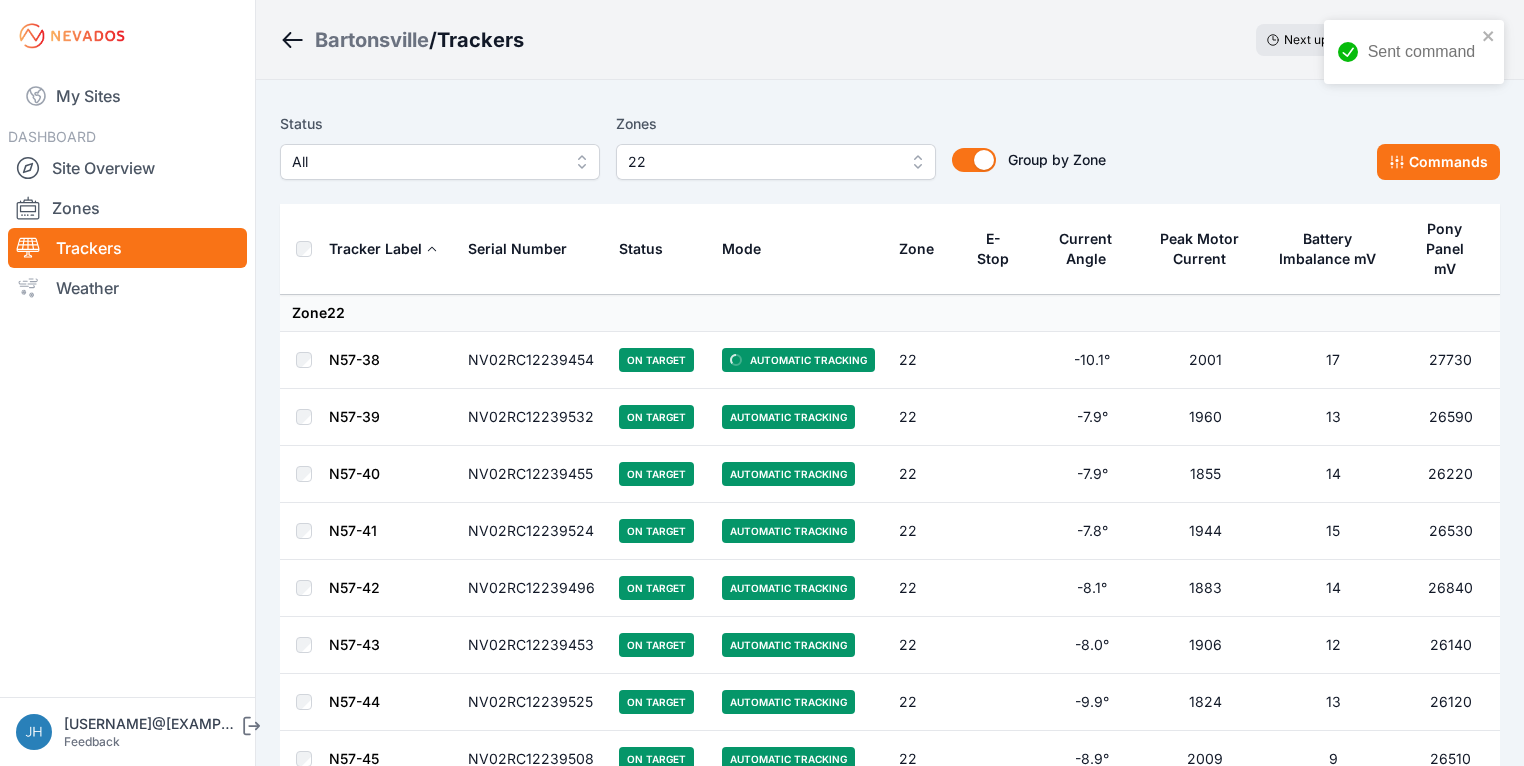 scroll, scrollTop: 0, scrollLeft: 0, axis: both 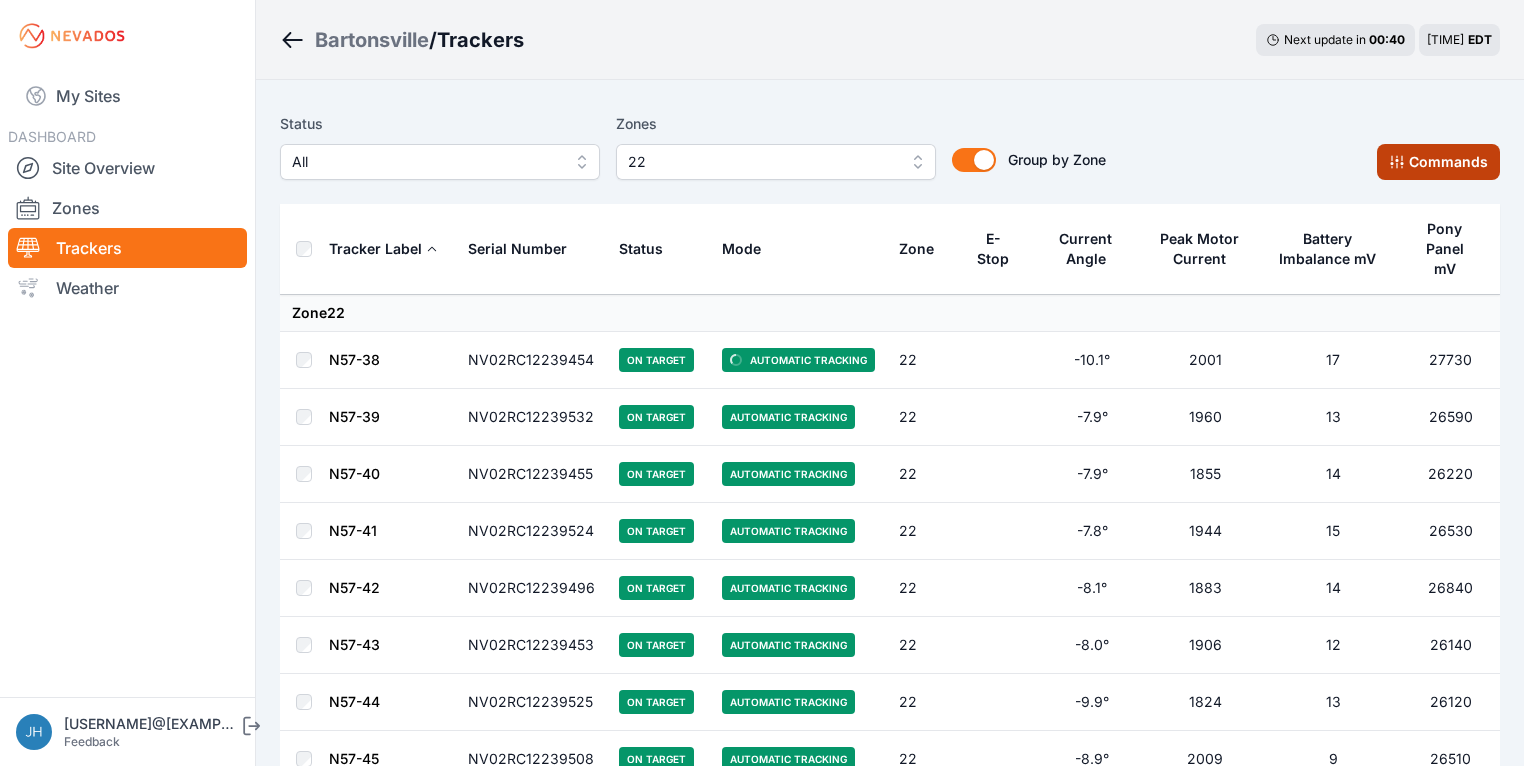 click on "Commands" at bounding box center (1438, 162) 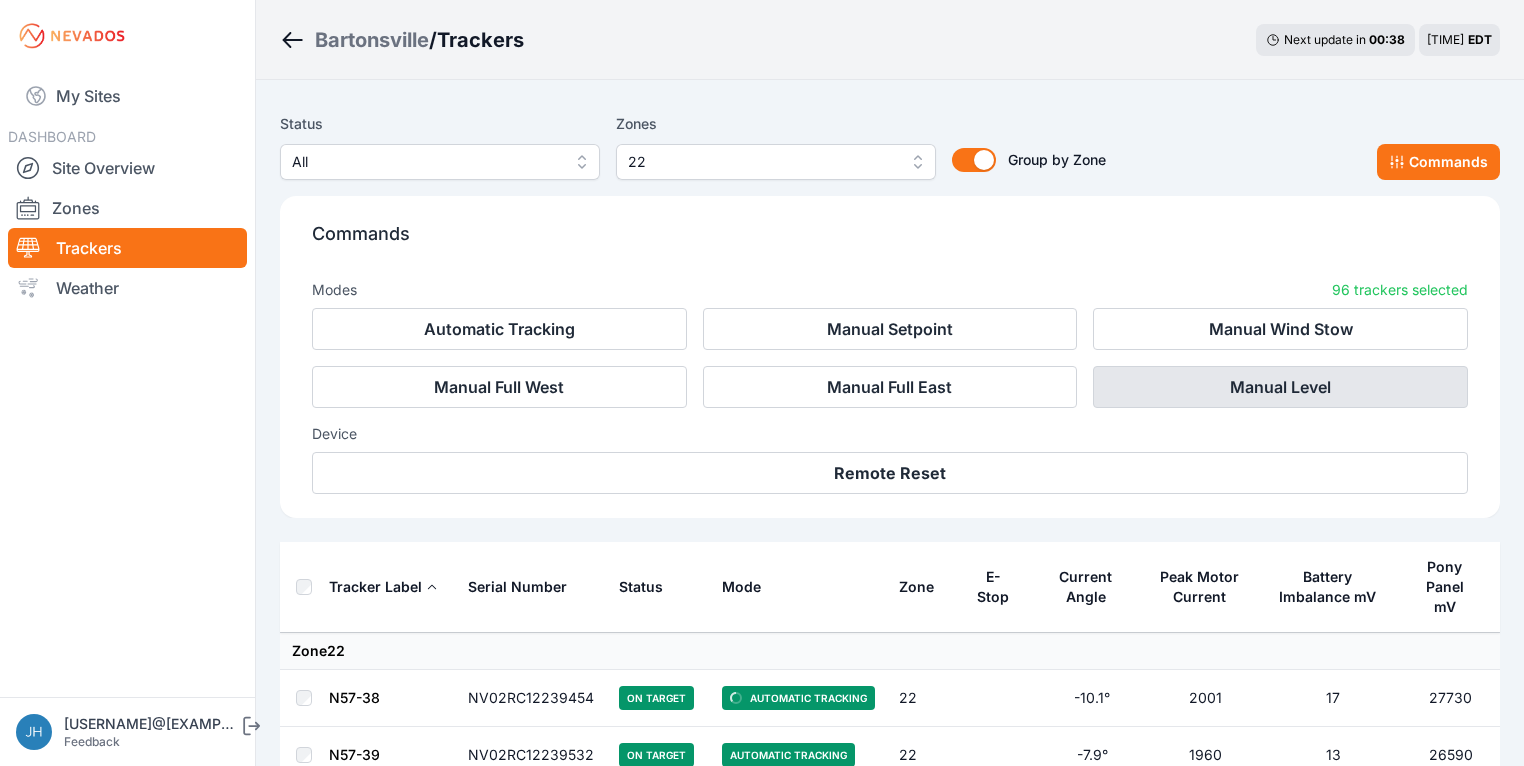 click on "Manual Level" at bounding box center (1280, 387) 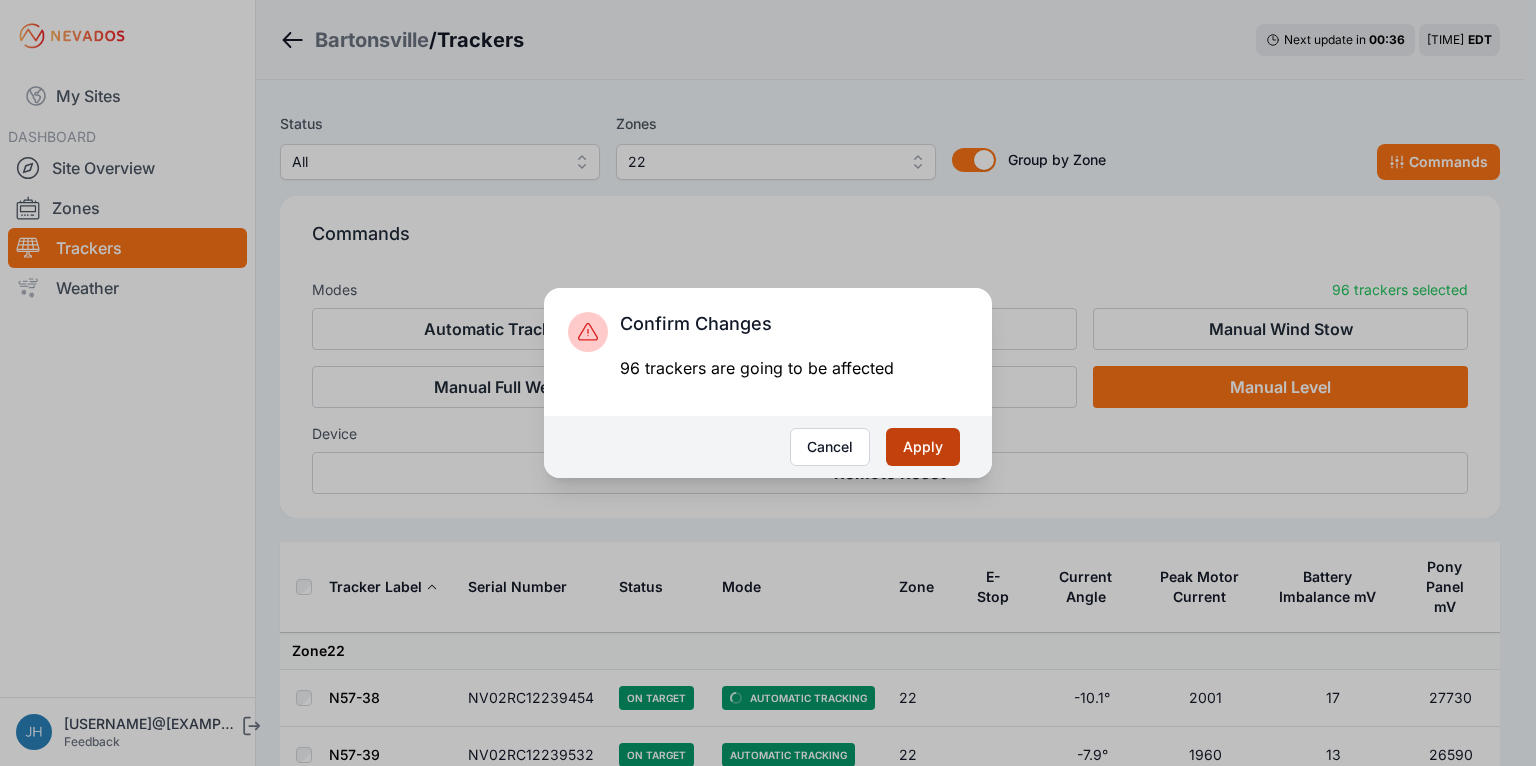 click on "Apply" at bounding box center [923, 447] 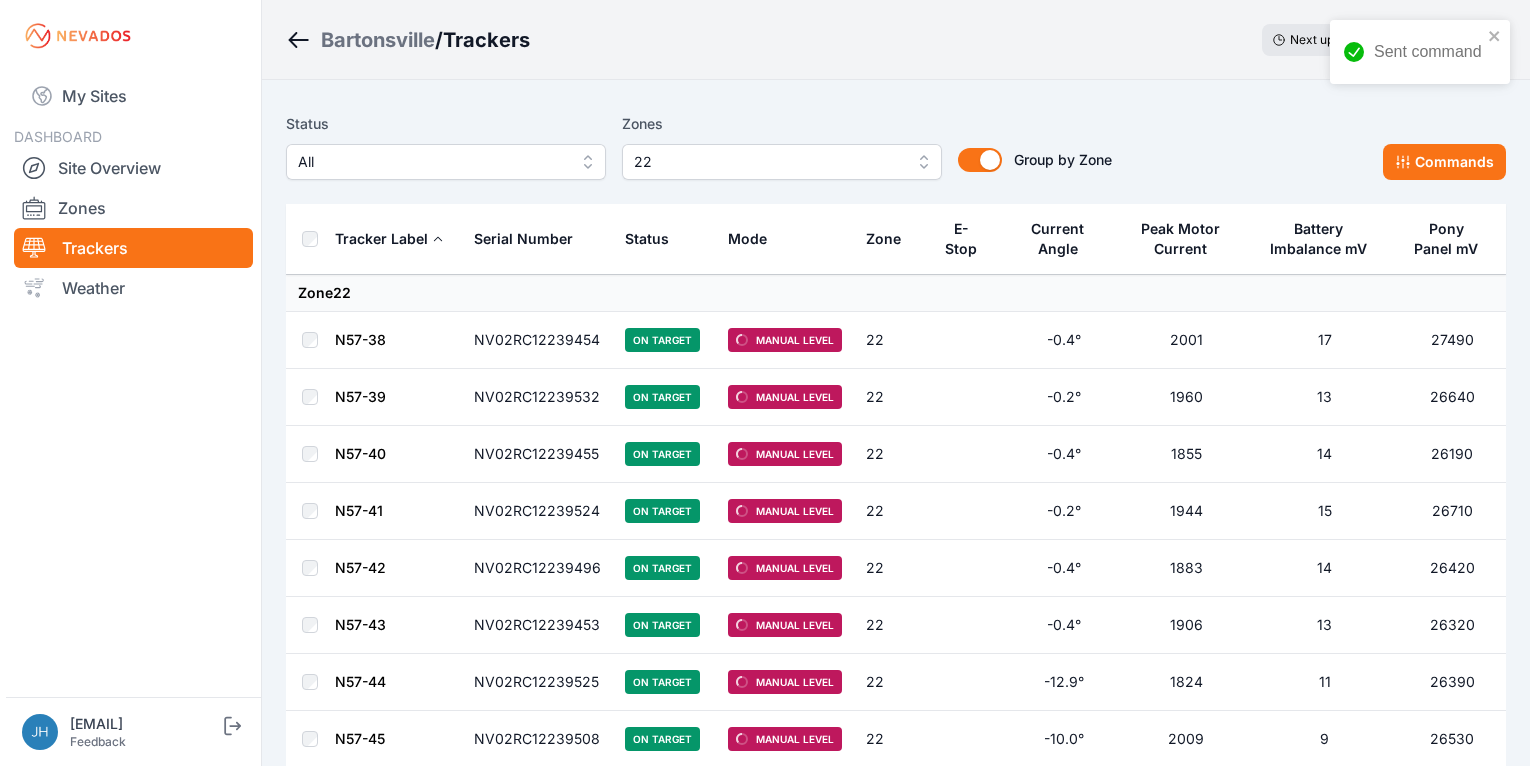 scroll, scrollTop: 0, scrollLeft: 0, axis: both 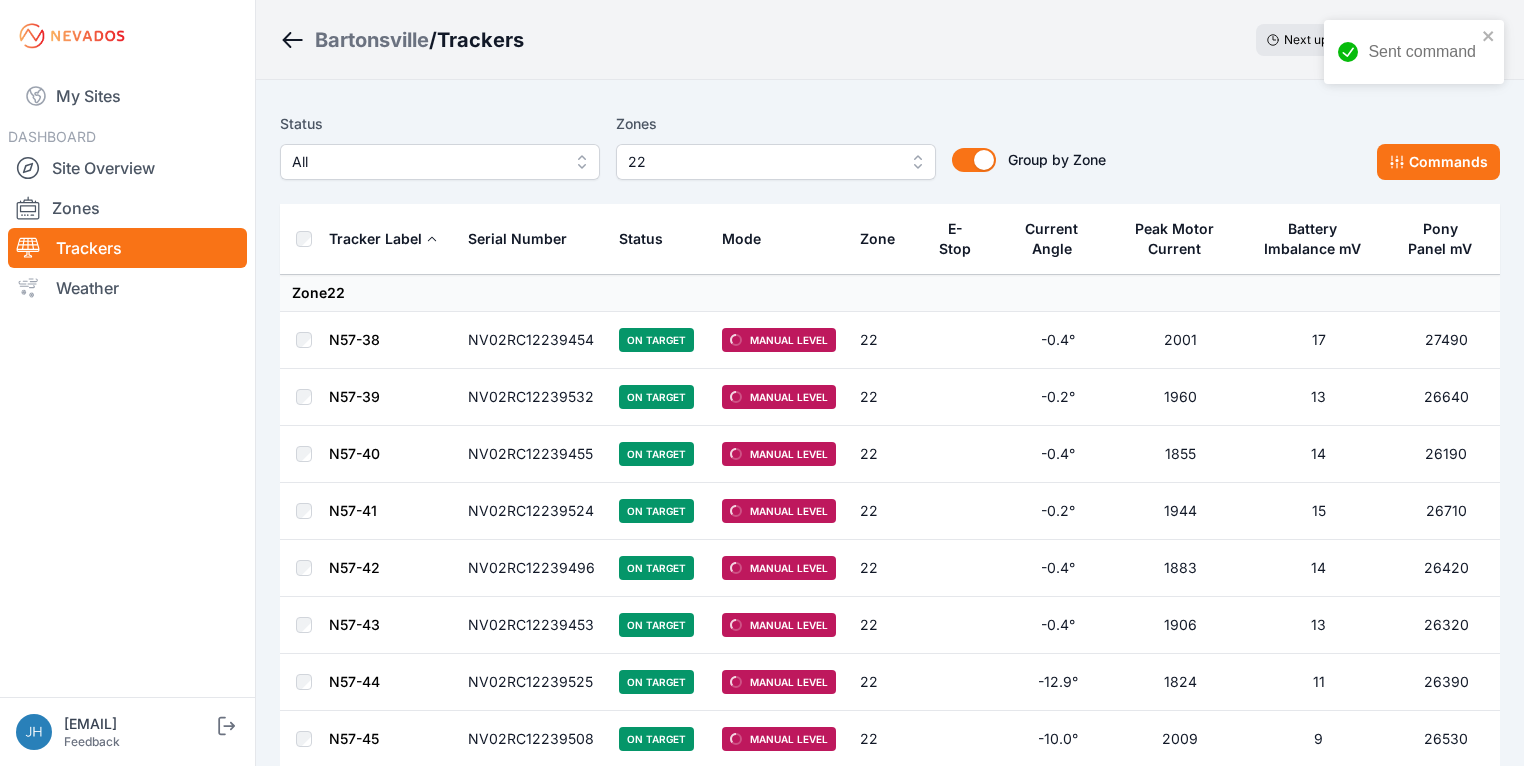 click on "22" at bounding box center [776, 162] 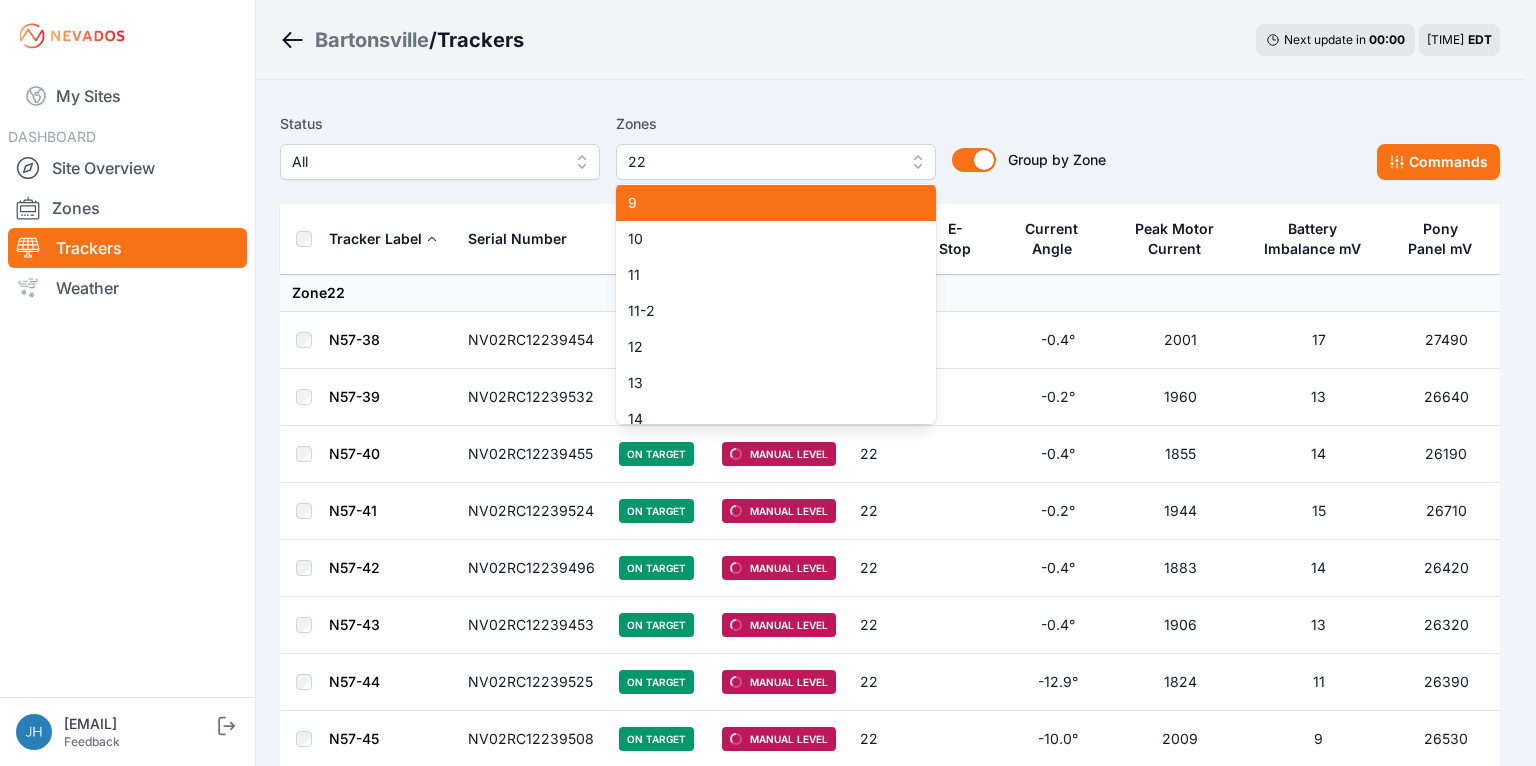scroll, scrollTop: 264, scrollLeft: 0, axis: vertical 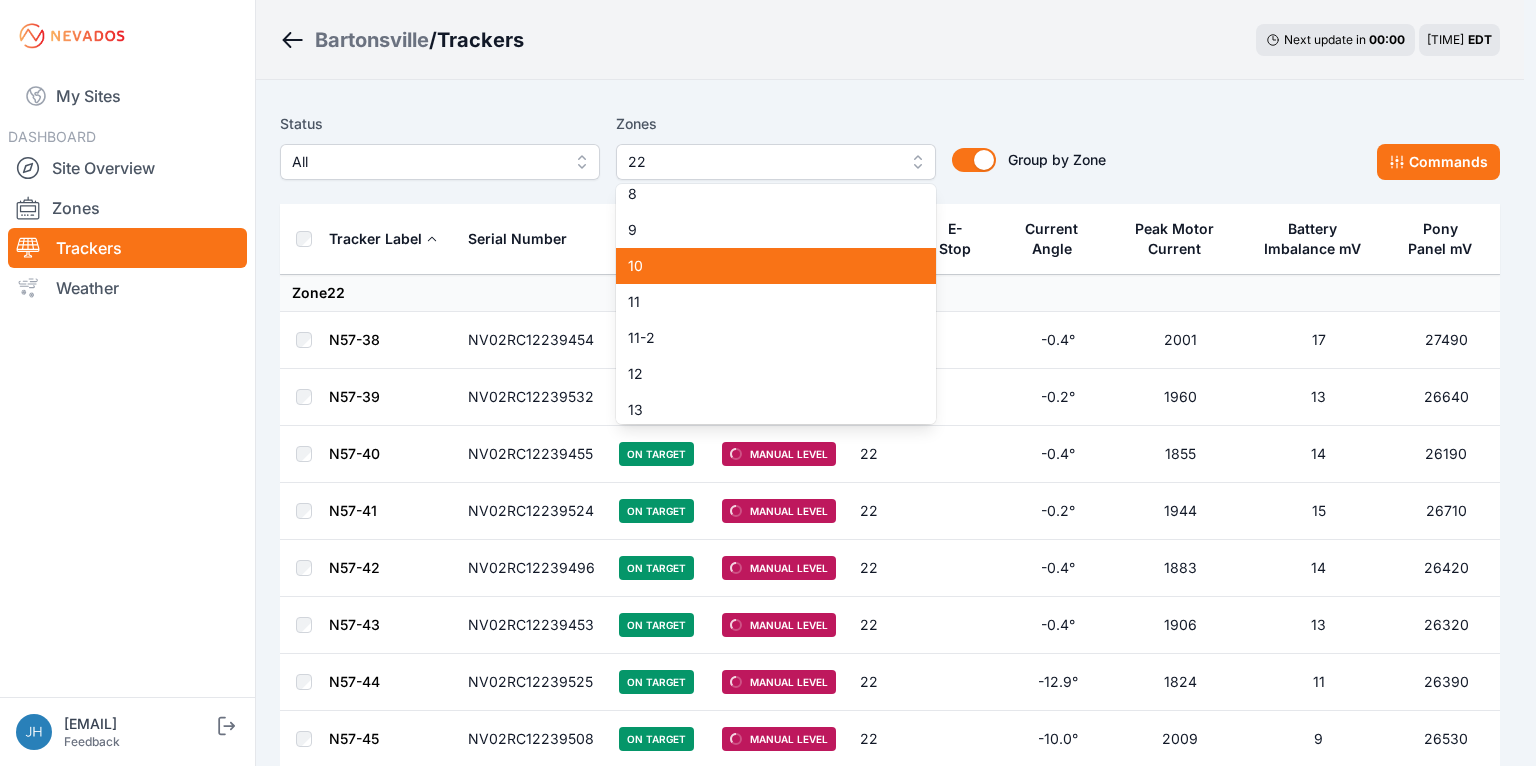 click on "10" at bounding box center [764, 266] 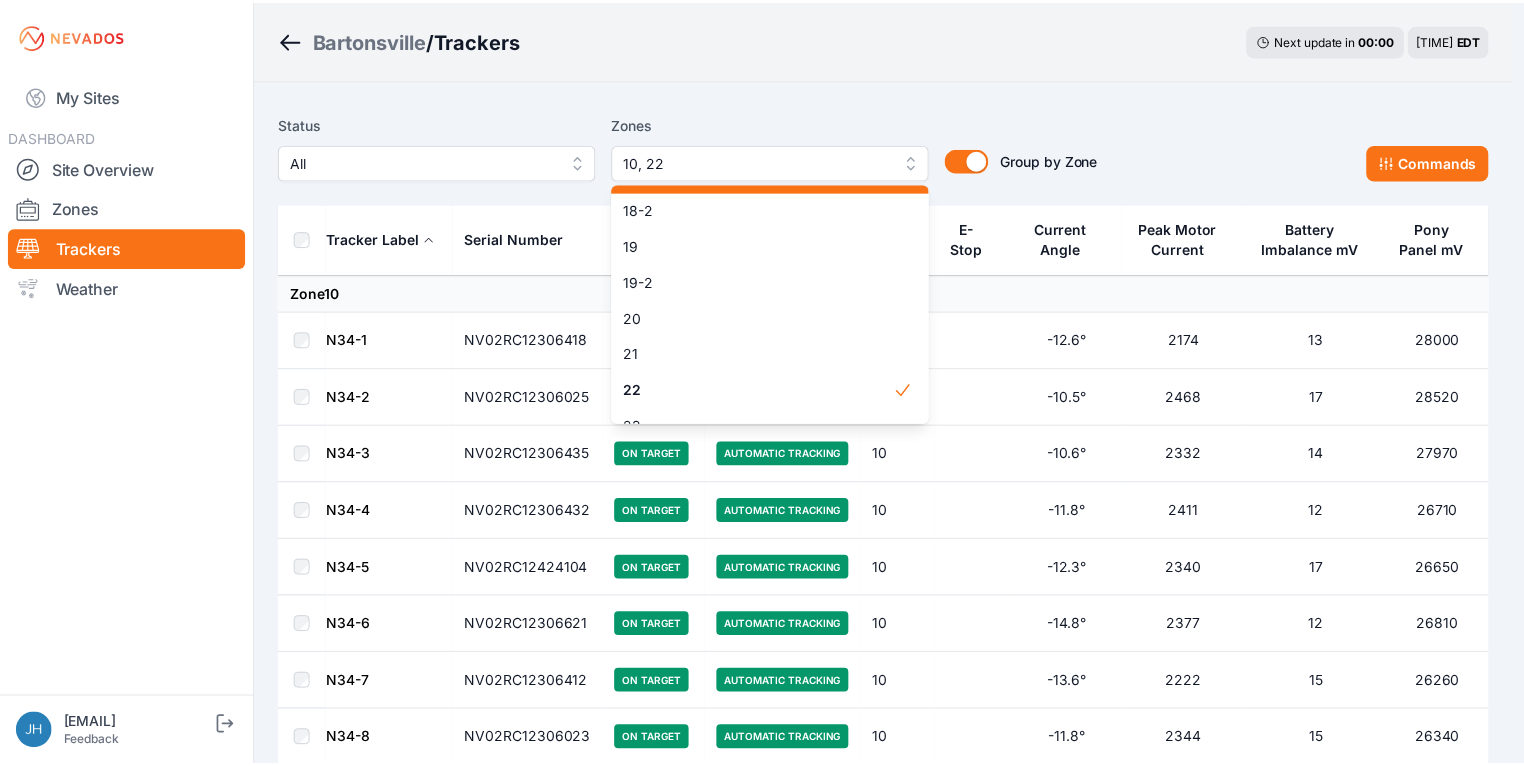 scroll, scrollTop: 744, scrollLeft: 0, axis: vertical 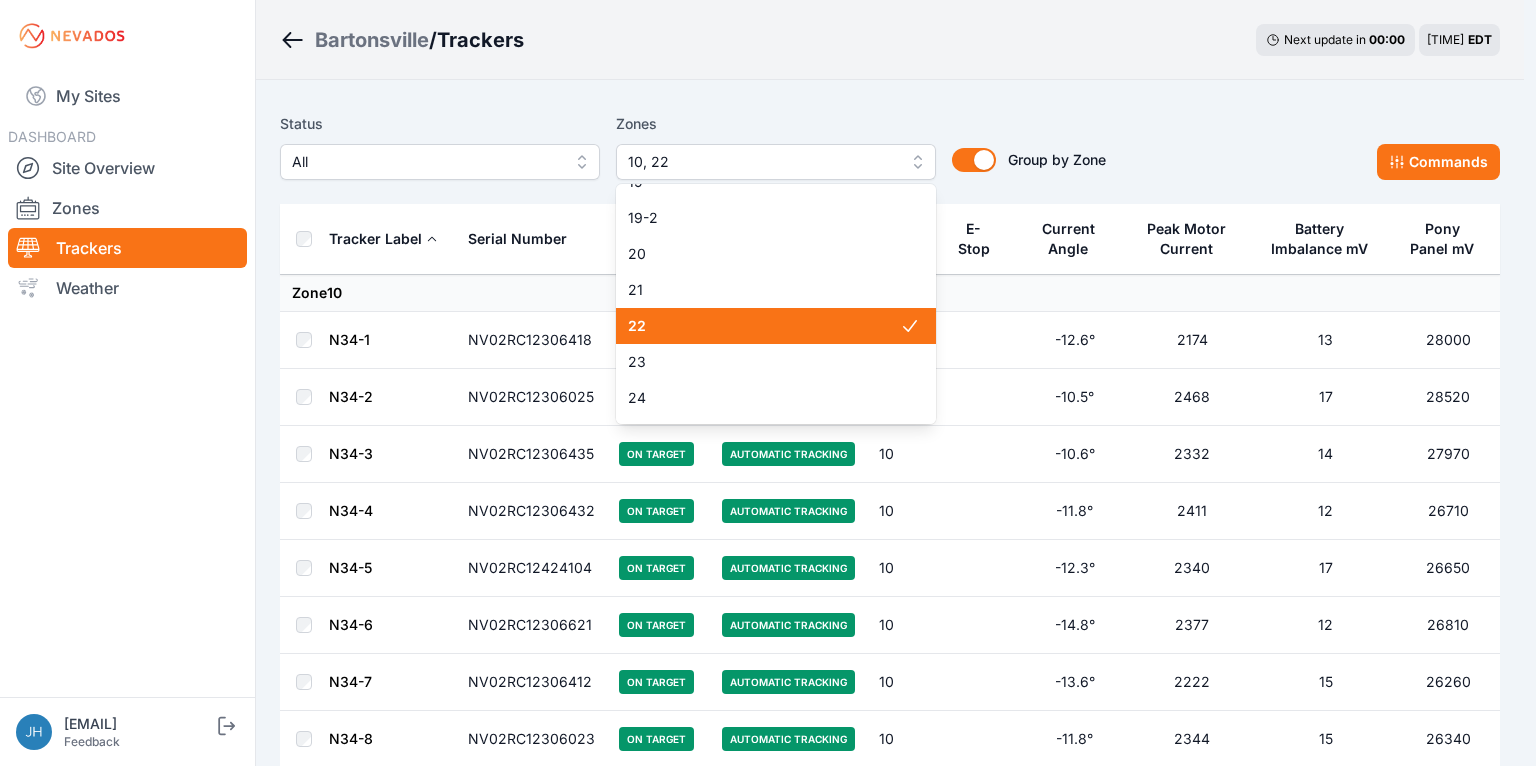 drag, startPoint x: 796, startPoint y: 320, endPoint x: 863, endPoint y: 90, distance: 239.56001 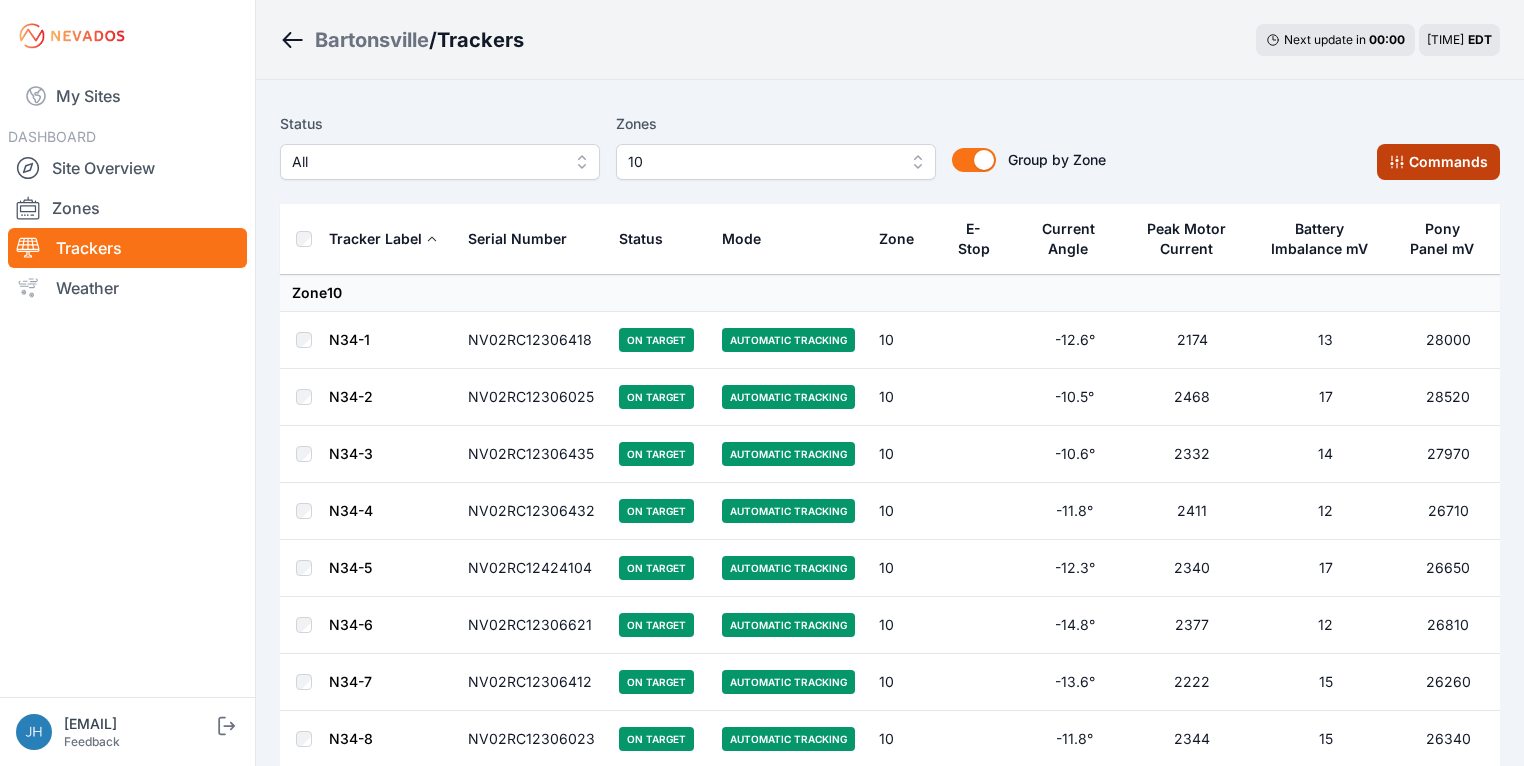 click on "Commands" at bounding box center [1438, 162] 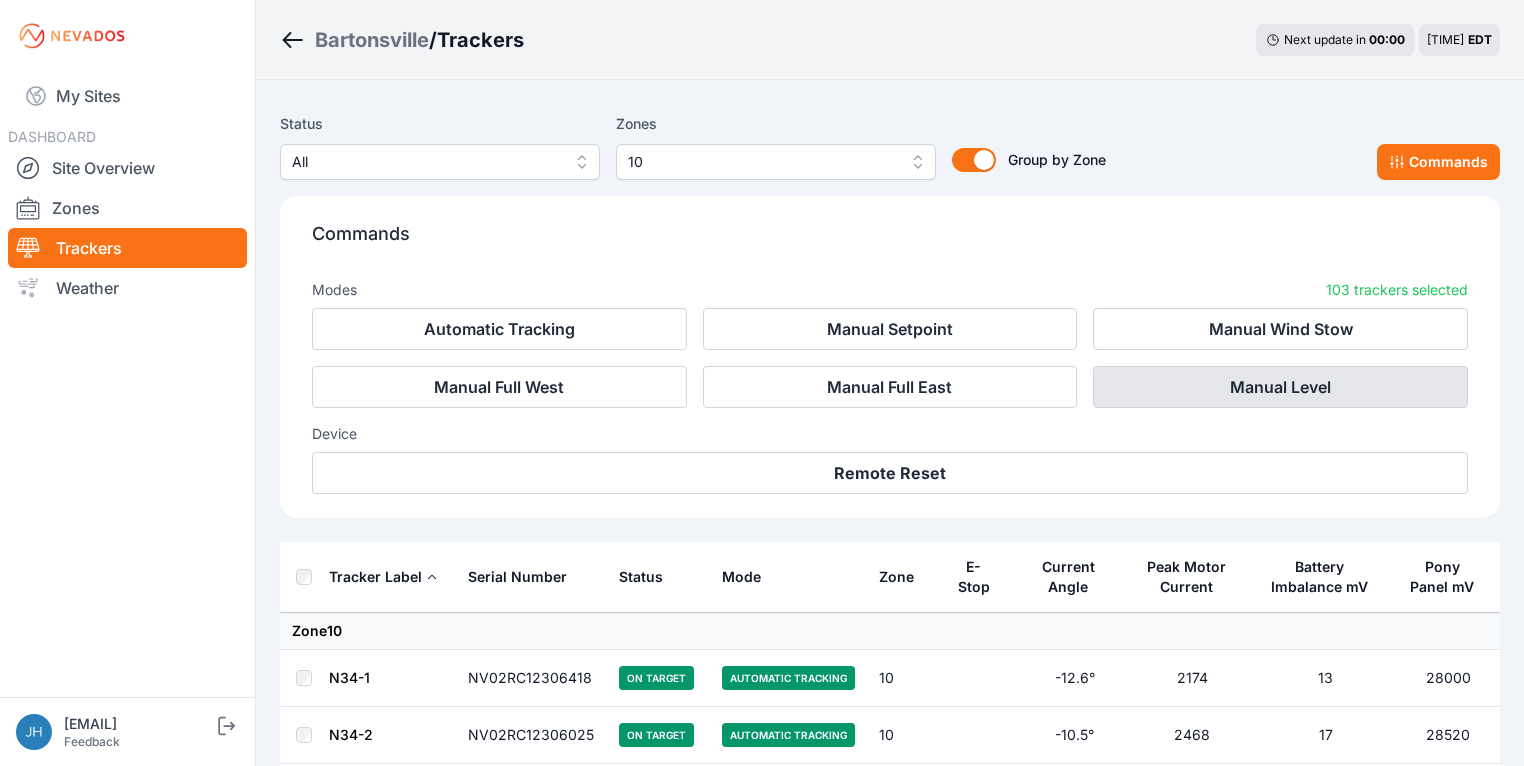 click on "Manual Level" at bounding box center [1280, 387] 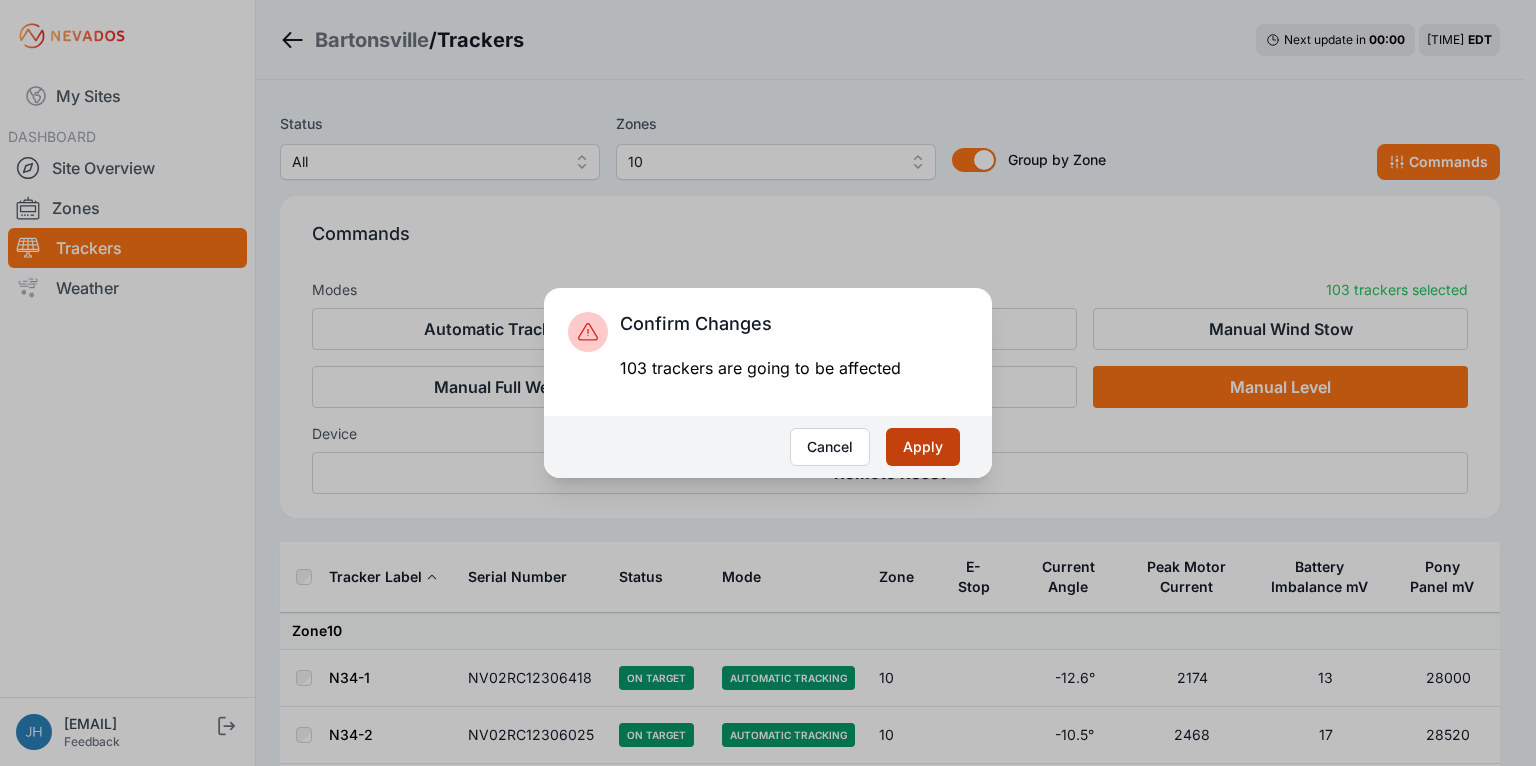 click on "Apply" at bounding box center [923, 447] 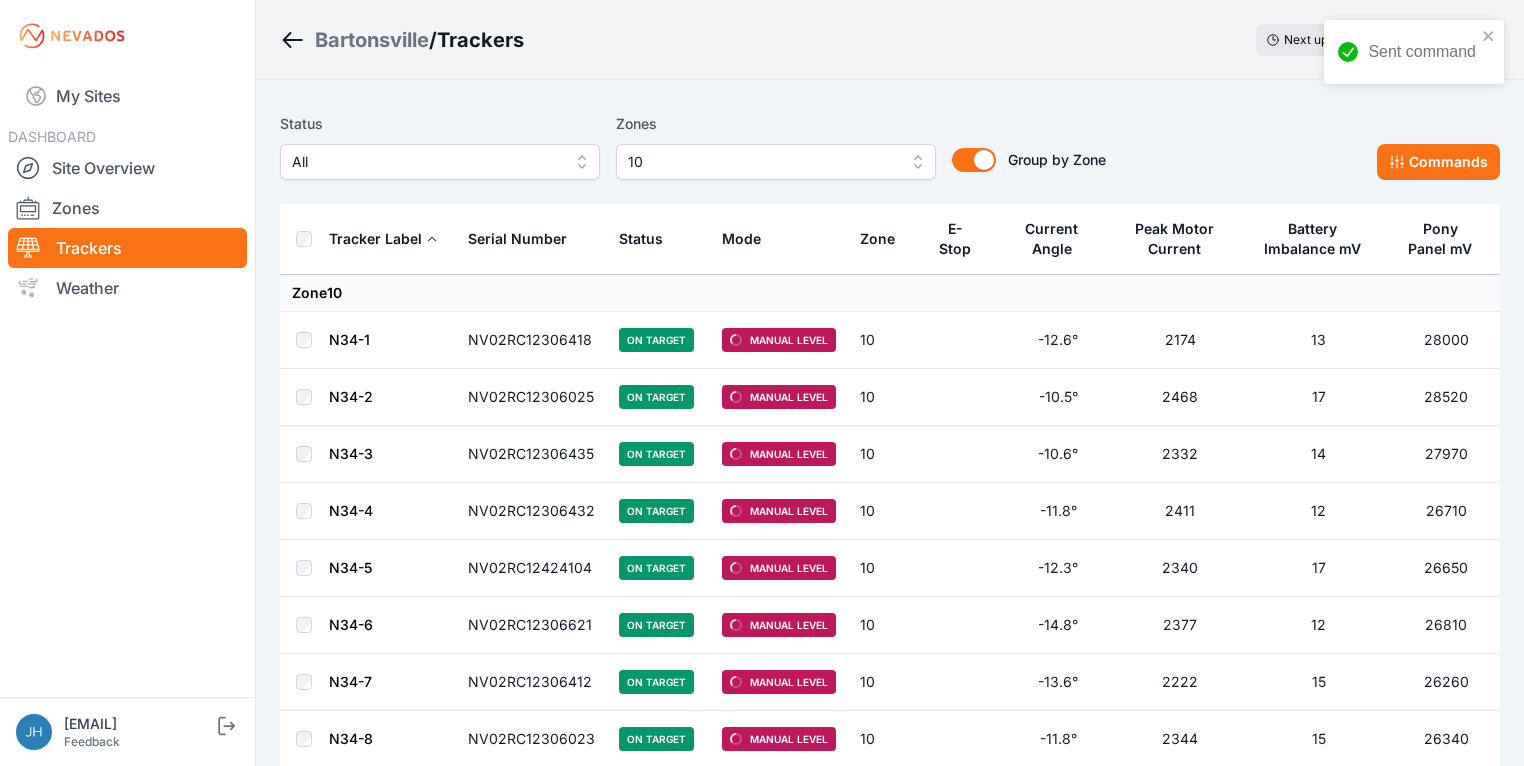 click on "10" at bounding box center (776, 162) 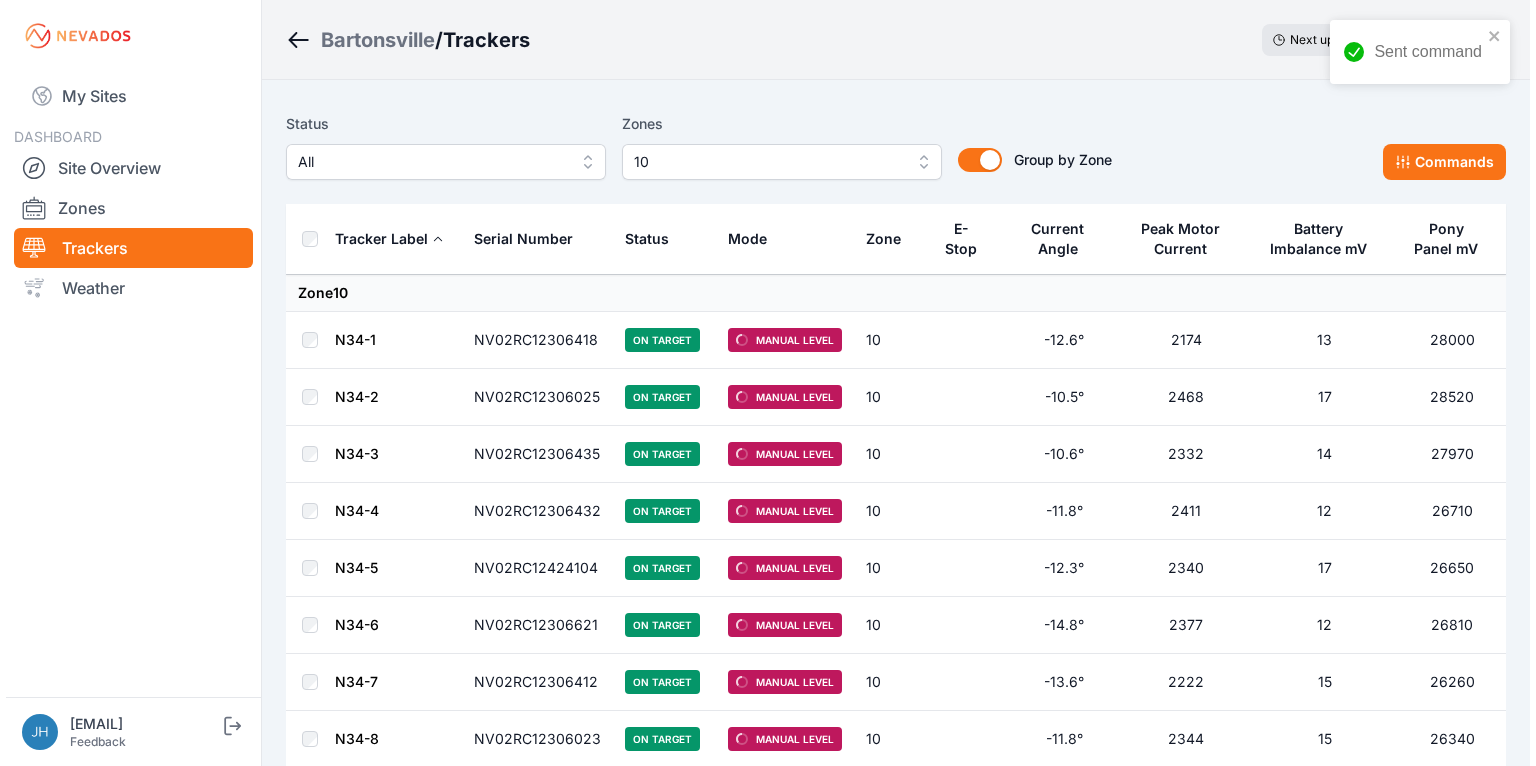 scroll, scrollTop: 0, scrollLeft: 0, axis: both 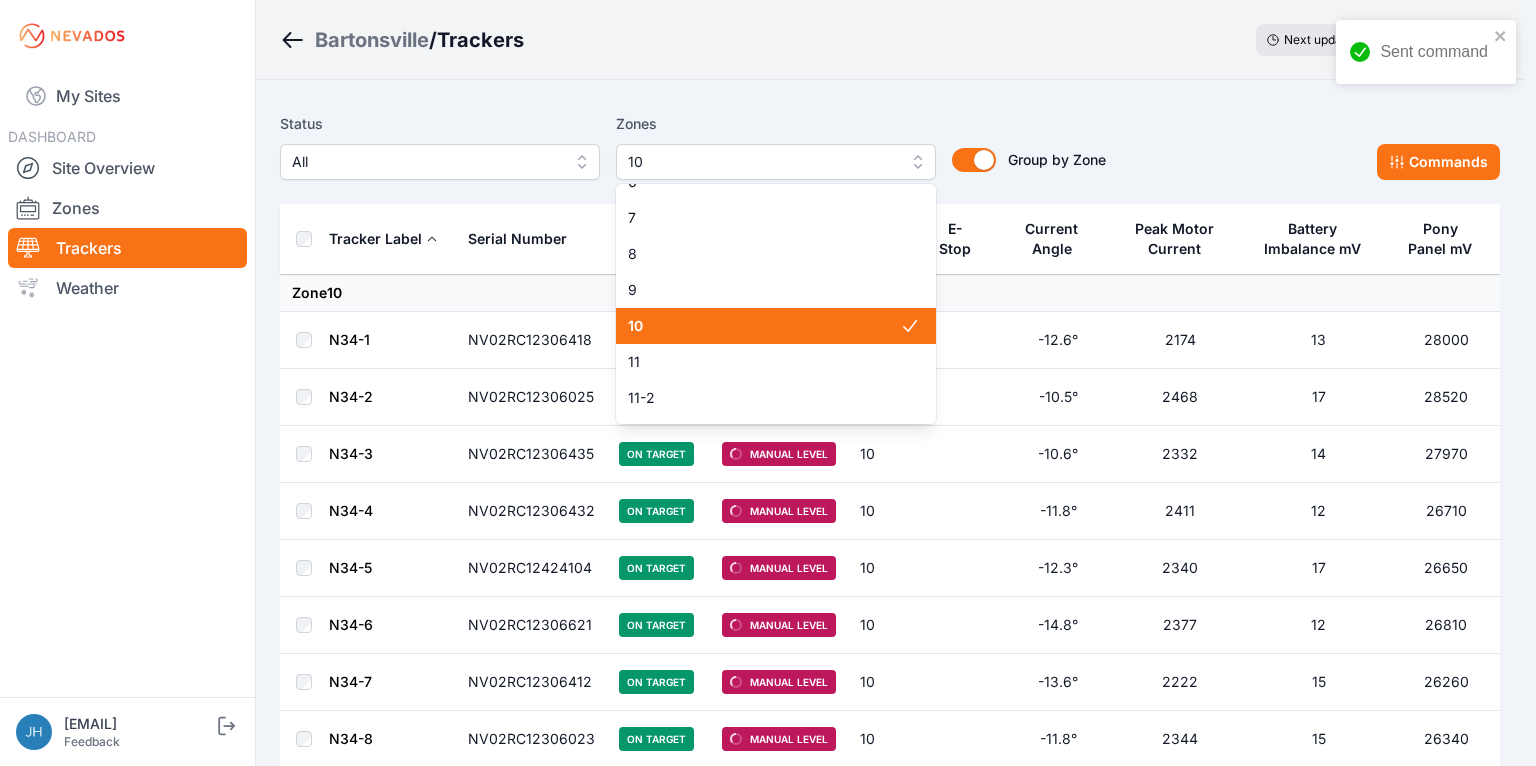 click on "10" at bounding box center [764, 326] 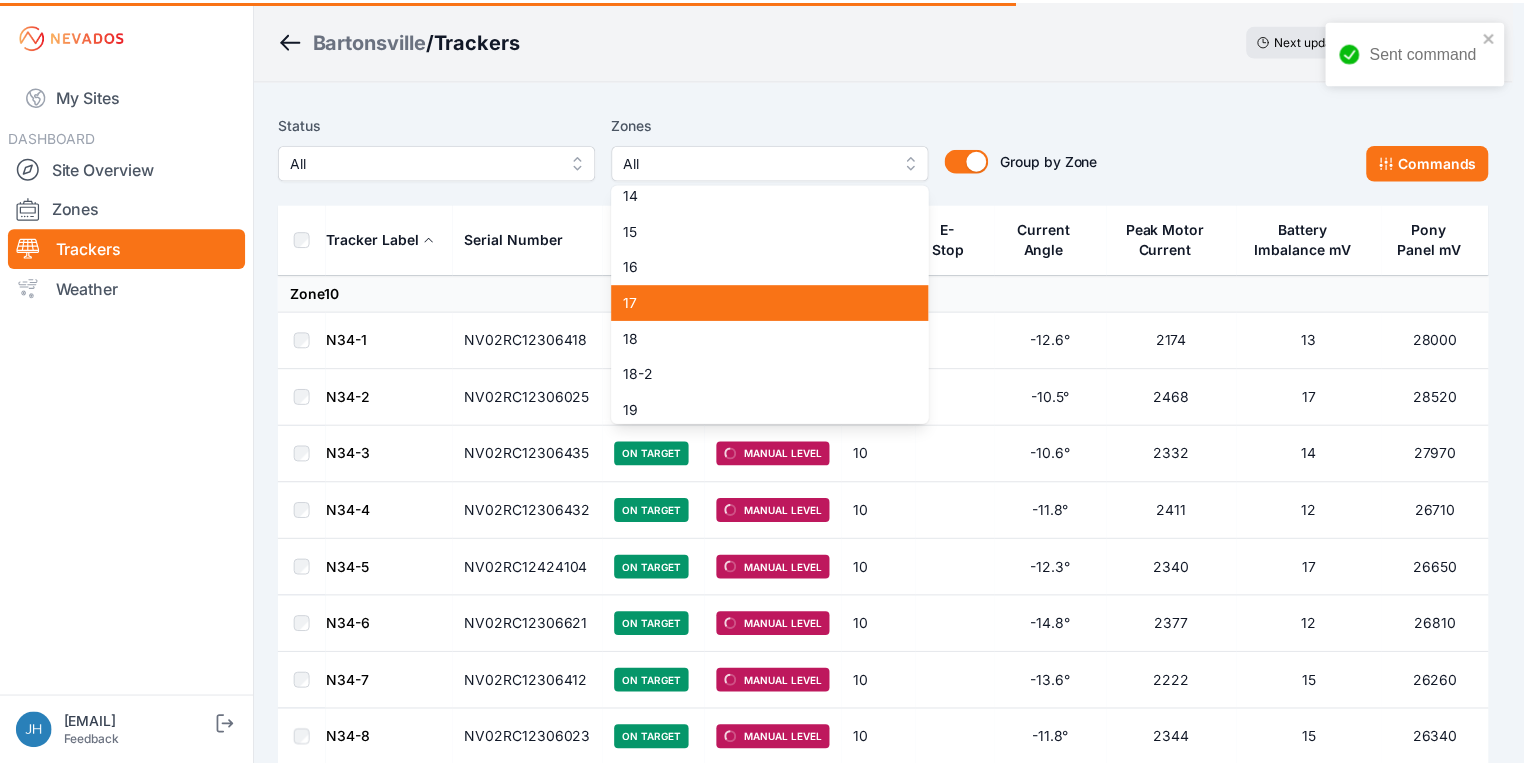 scroll, scrollTop: 524, scrollLeft: 0, axis: vertical 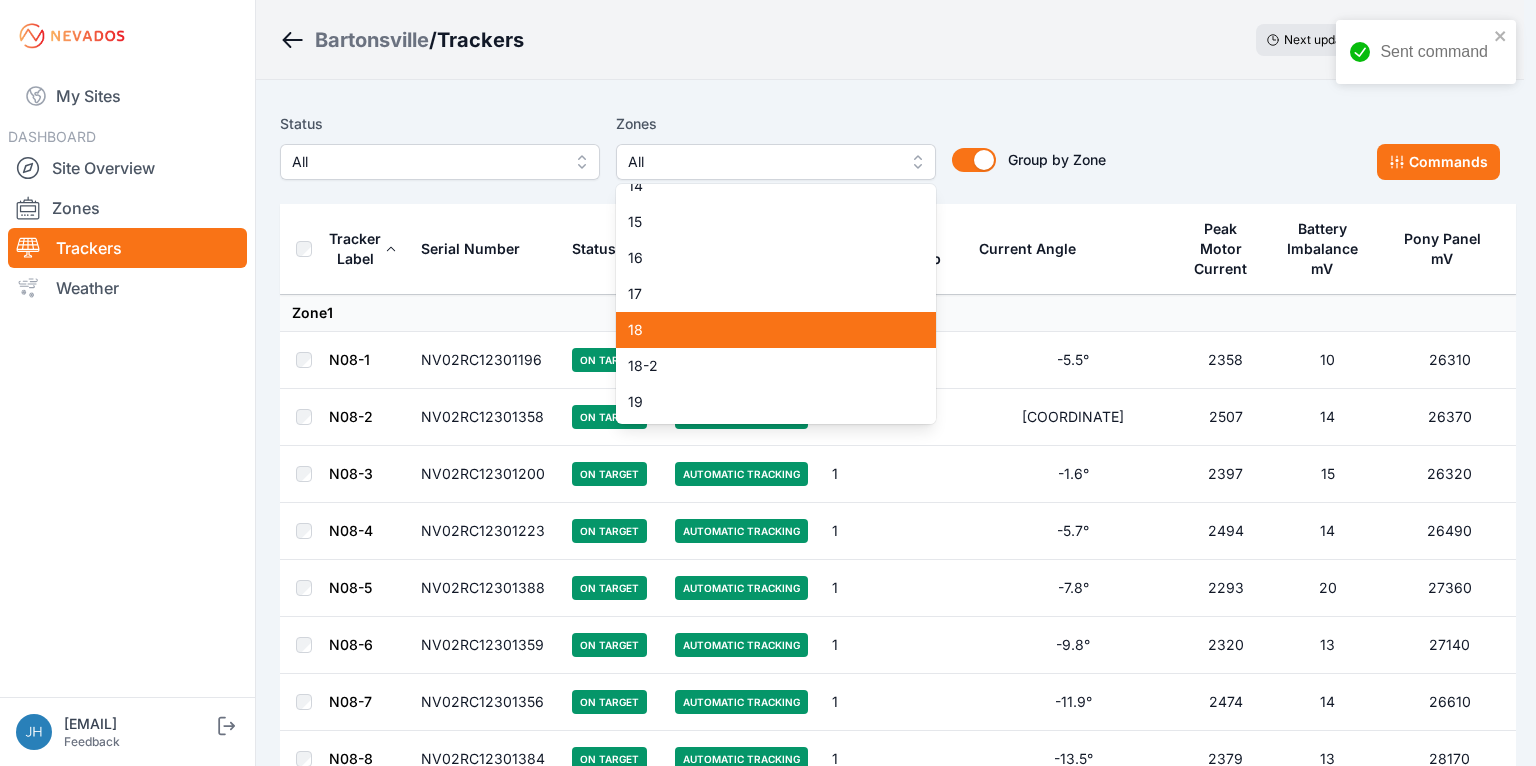 click on "18" at bounding box center (764, 330) 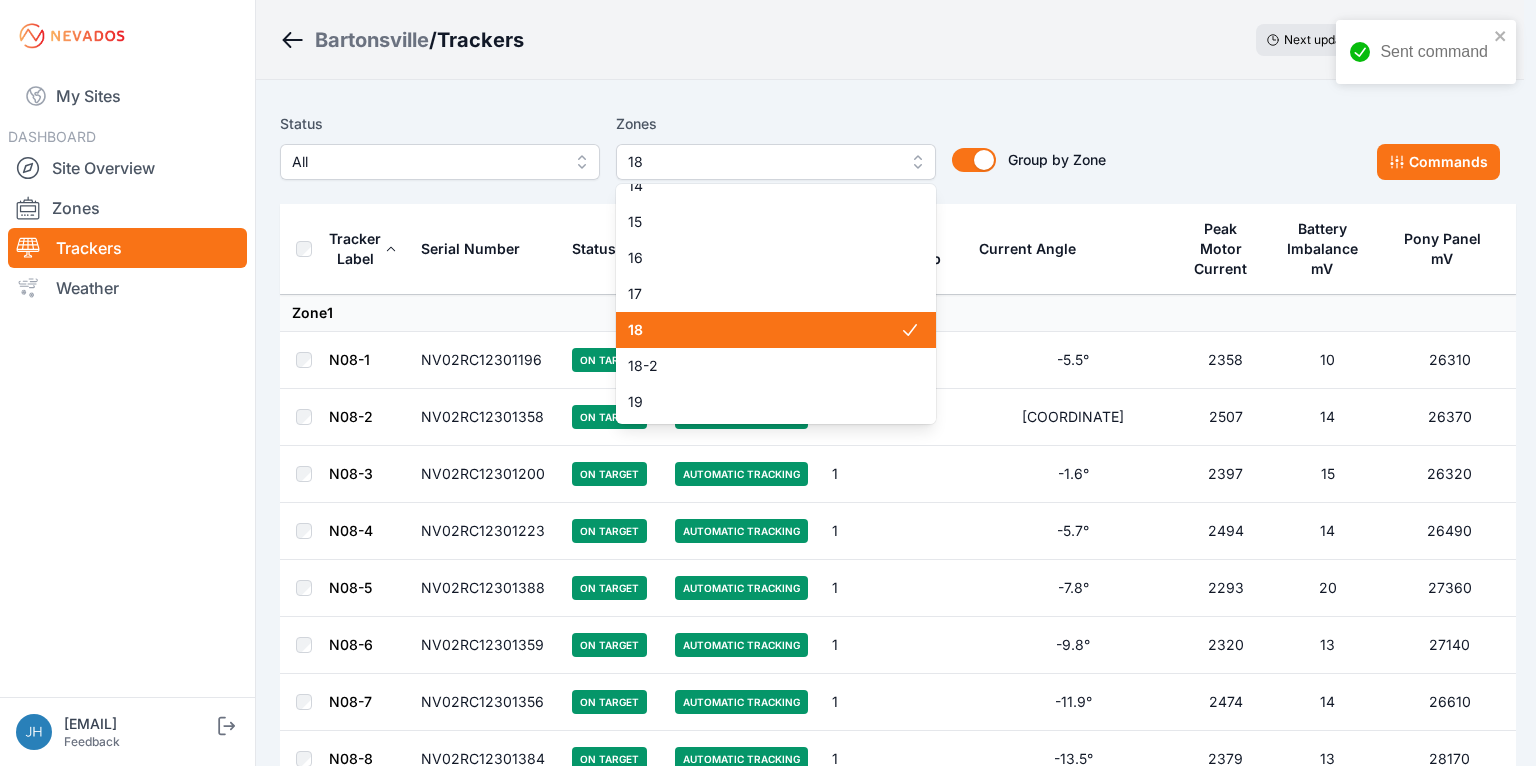 click on "[LOCATION] / Trackers Next update in 01 : 16 [TIME] EDT Status All Zones 18 1 2 3 4 5 6 7 8 9 10 11 11-2 12 13 14 15 16 17 18 18-2 19 19-2 20 21 22 23 24 25 26 27 28 29 30 31 32 32-2 33 33-2 34 34-2 35 35-2 36 37 37-2 38 38-2 39 40 41 Group by Zone Group by Zone Commands Tracker Label Serial Number Status Mode Zone E-Stop Current Angle Peak Motor Current Battery Imbalance mV Pony Panel mV Zone 1 N08-1 NV02RC12301196 On Target Automatic Tracking 1 [COORDINATE] [NUMBER] 10 [NUMBER] N08-2 NV02RC12301358 On Target Automatic Tracking 1 [COORDINATE] [NUMBER] 14 [NUMBER] N08-3 NV02RC12301200 On Target Automatic Tracking 1 [COORDINATE] [NUMBER] 15 [NUMBER] N08-4 NV02RC12301223 On Target Automatic Tracking 1 [COORDINATE] [NUMBER] 14 [NUMBER] N08-5 NV02RC12301388 On Target Automatic Tracking 1 [COORDINATE] [NUMBER] 20 [NUMBER] N08-6 NV02RC12301359 On Target Automatic Tracking 1 [COORDINATE] [NUMBER] 13 [NUMBER] N08-7 NV02RC12301356 On Target Automatic Tracking 1 [COORDINATE] [NUMBER] 14 [NUMBER] N08-8 NV02RC12301384 On Target Automatic Tracking 1 [COORDINATE] [NUMBER] 13 [NUMBER] N08-9 NV02RC12301357 1 [NUMBER]" at bounding box center [762, 0] 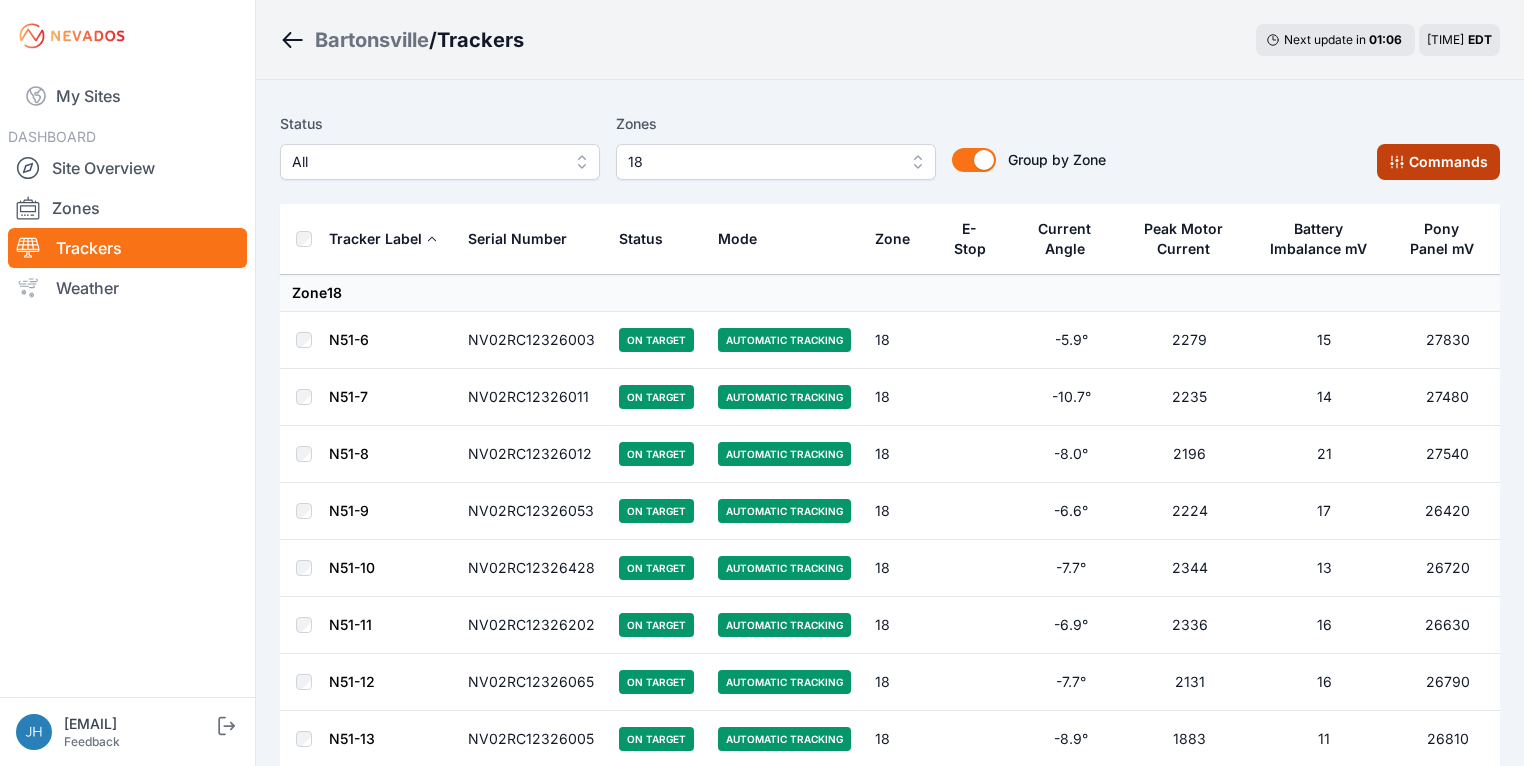 click on "Commands" at bounding box center (1438, 162) 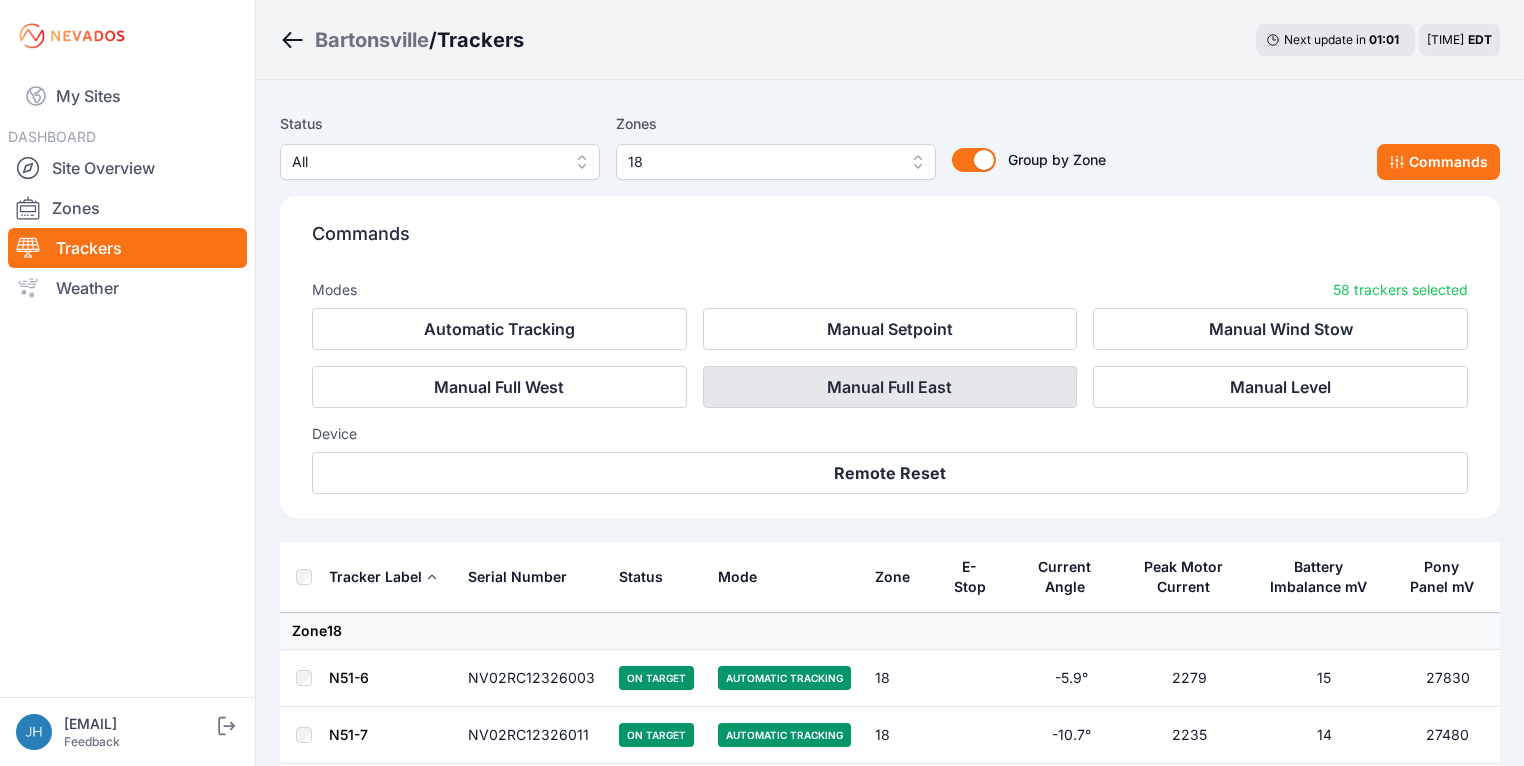 click on "Manual Full East" at bounding box center (890, 387) 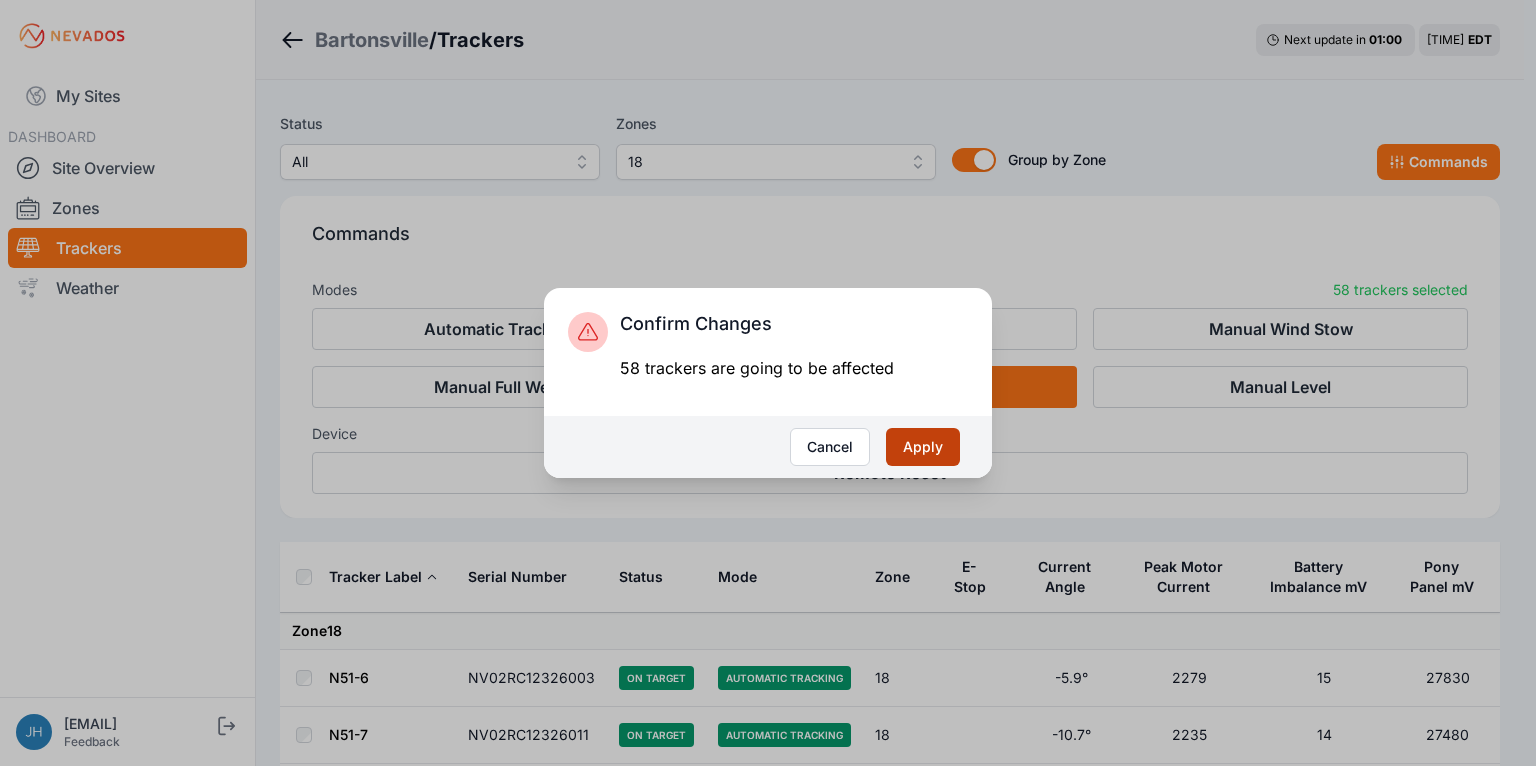 click on "Apply" at bounding box center (923, 447) 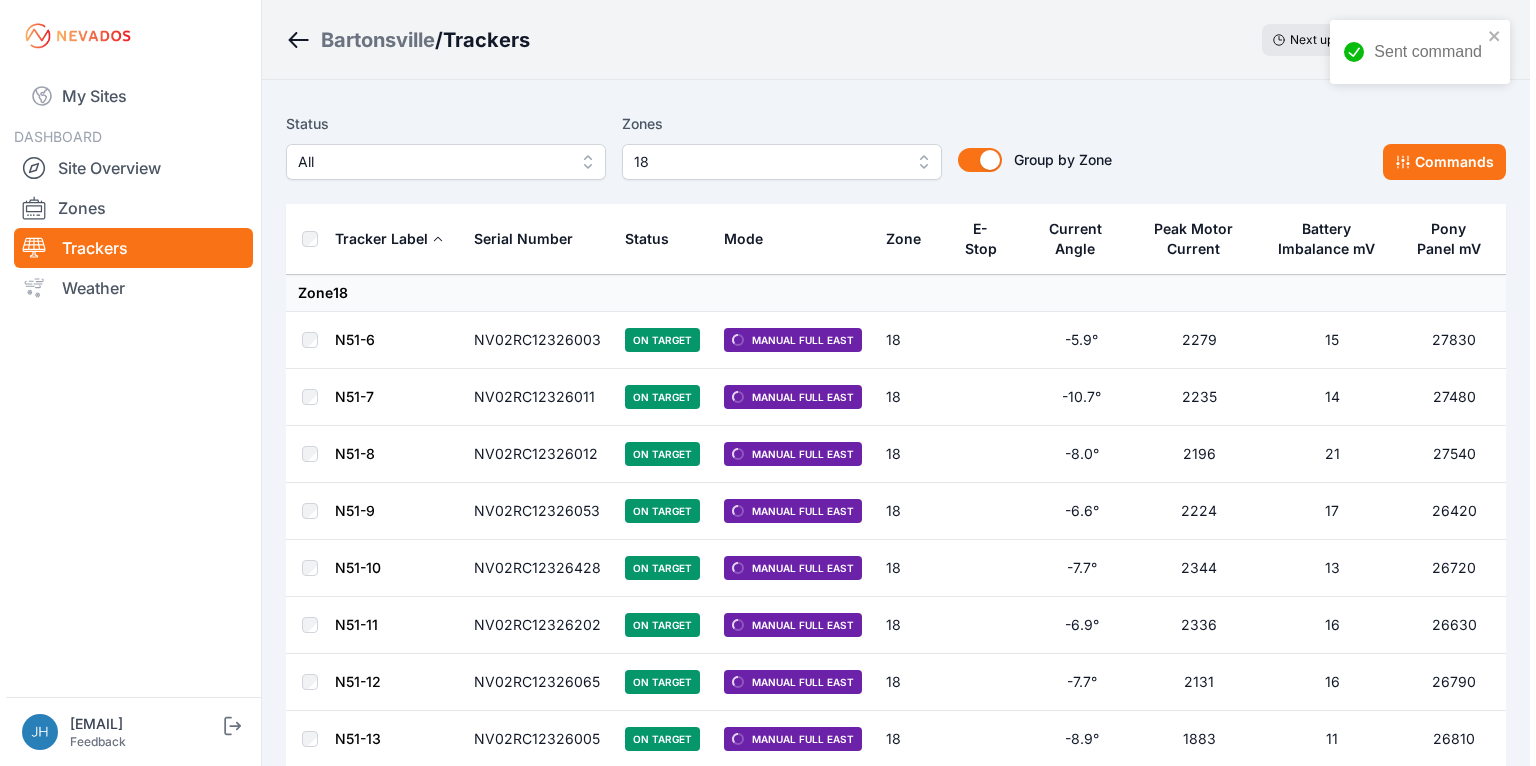 scroll, scrollTop: 0, scrollLeft: 0, axis: both 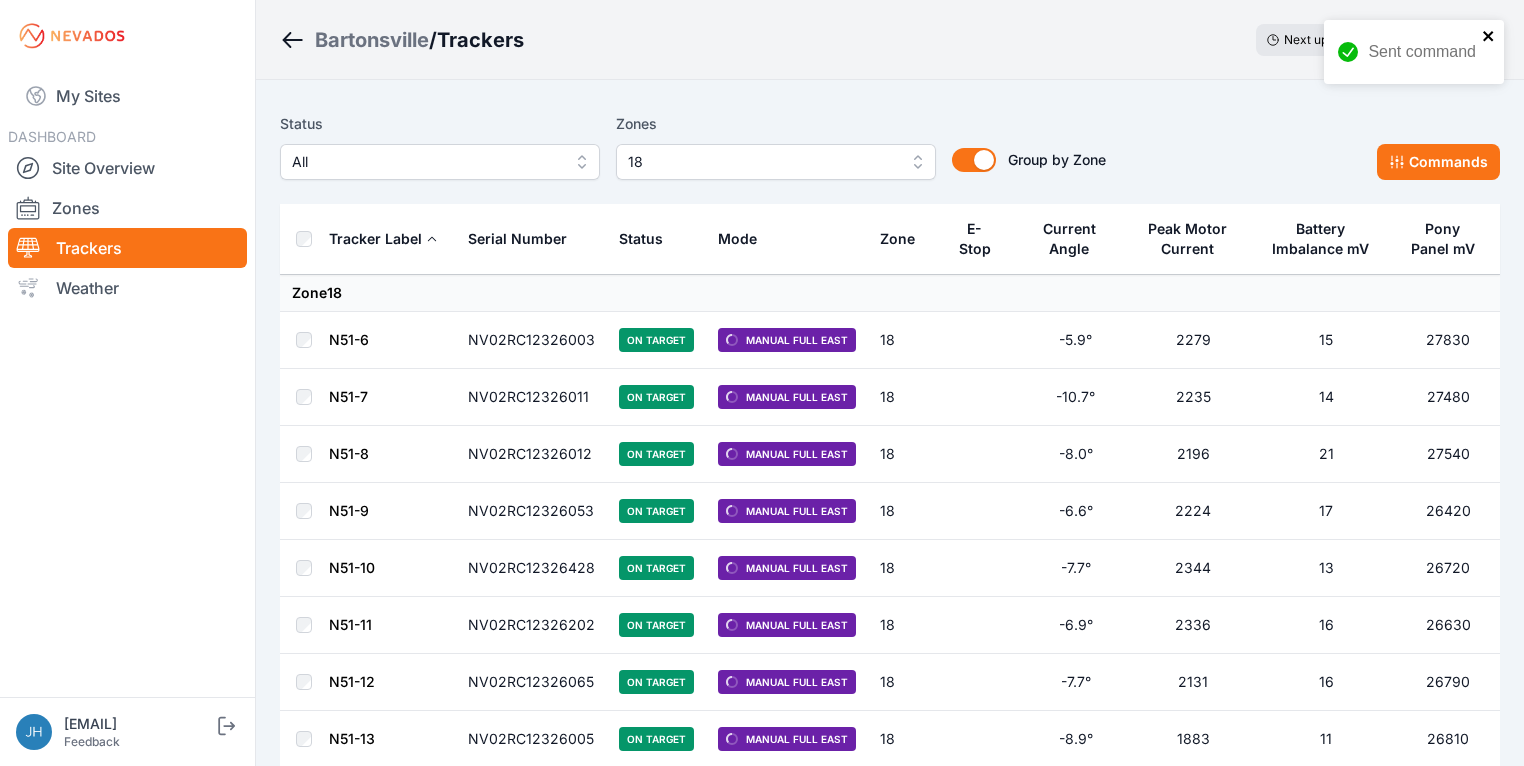 click at bounding box center [1488, 36] 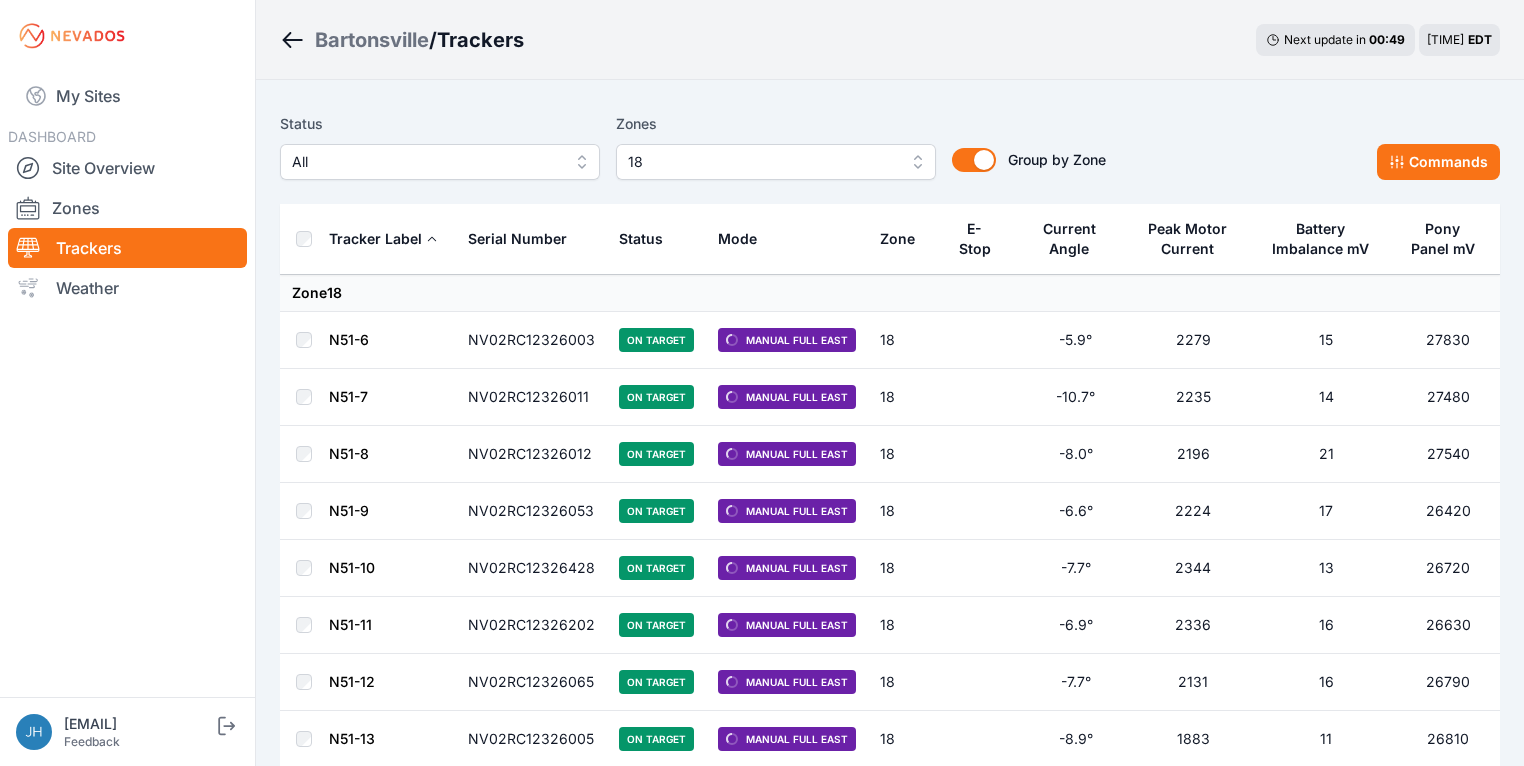 click on "18" at bounding box center (776, 162) 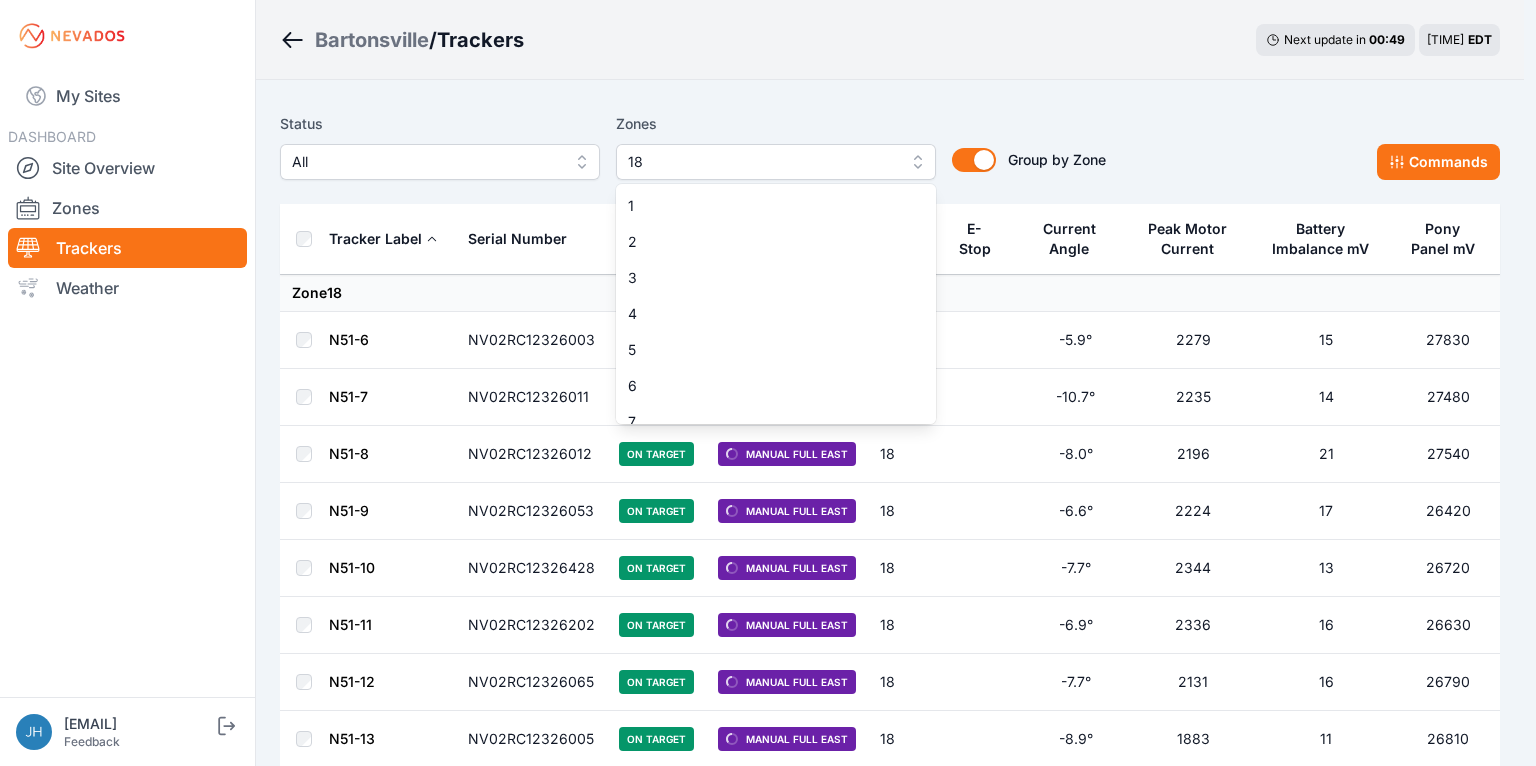 scroll, scrollTop: 448, scrollLeft: 0, axis: vertical 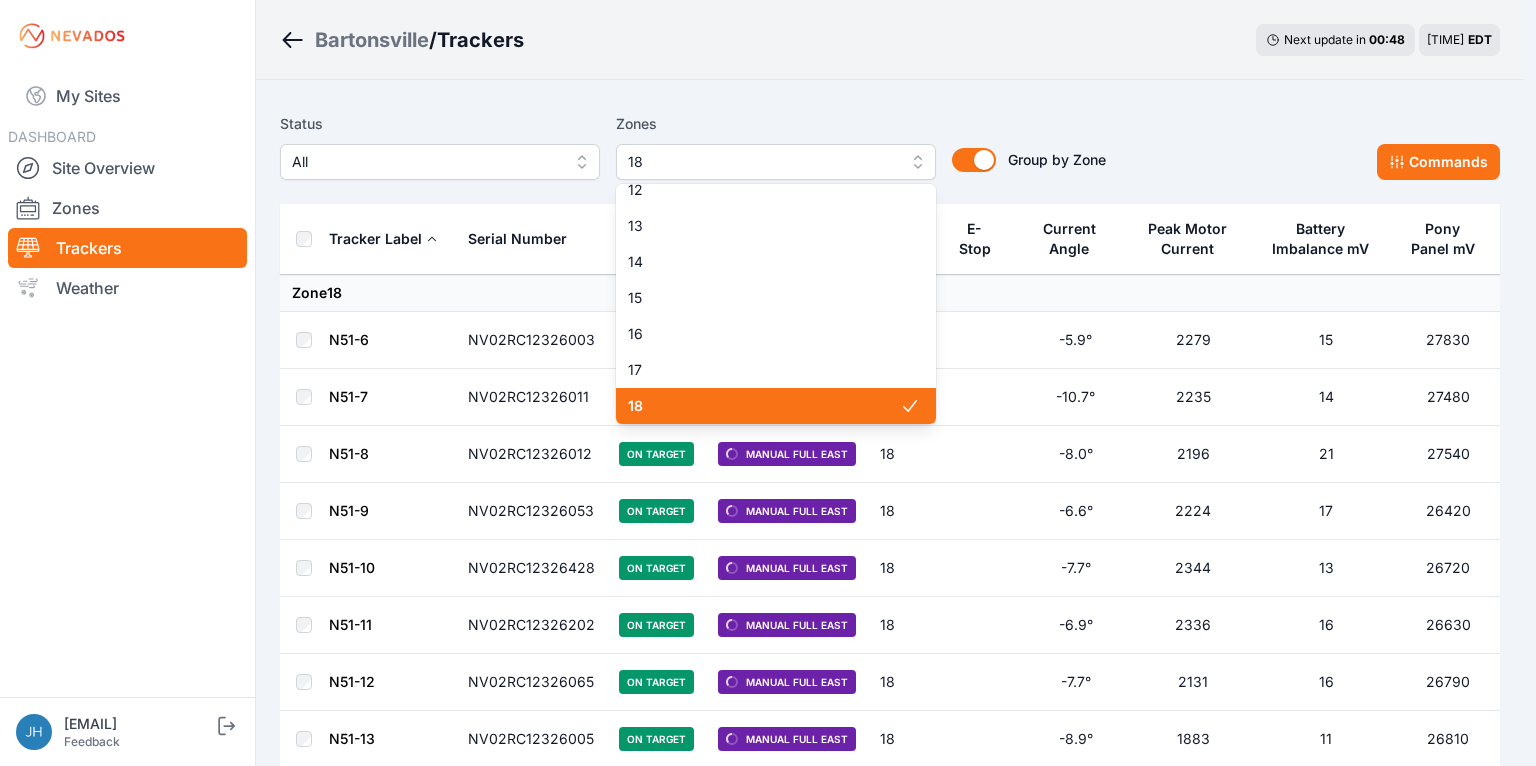 click on "18" at bounding box center [764, 406] 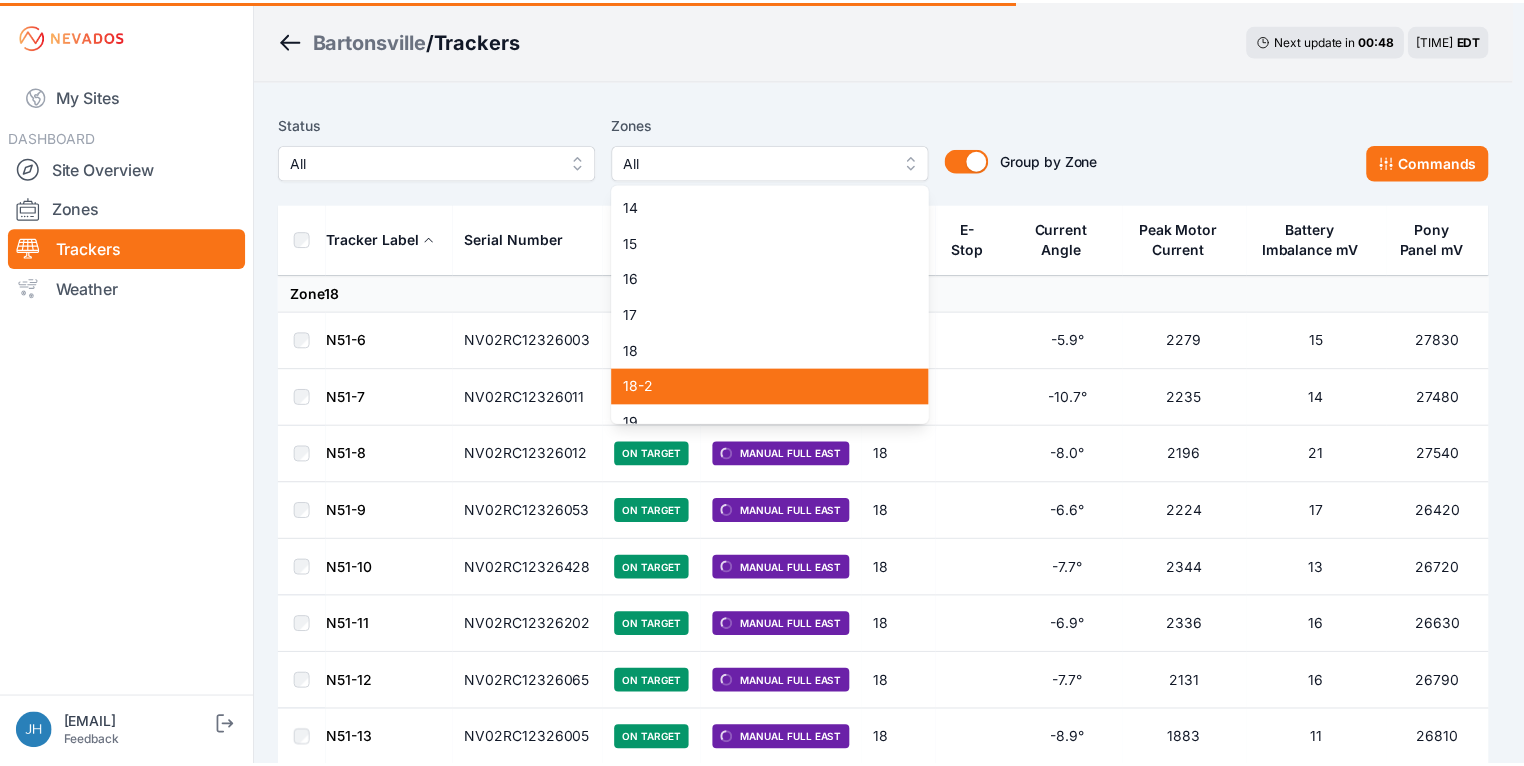 scroll, scrollTop: 528, scrollLeft: 0, axis: vertical 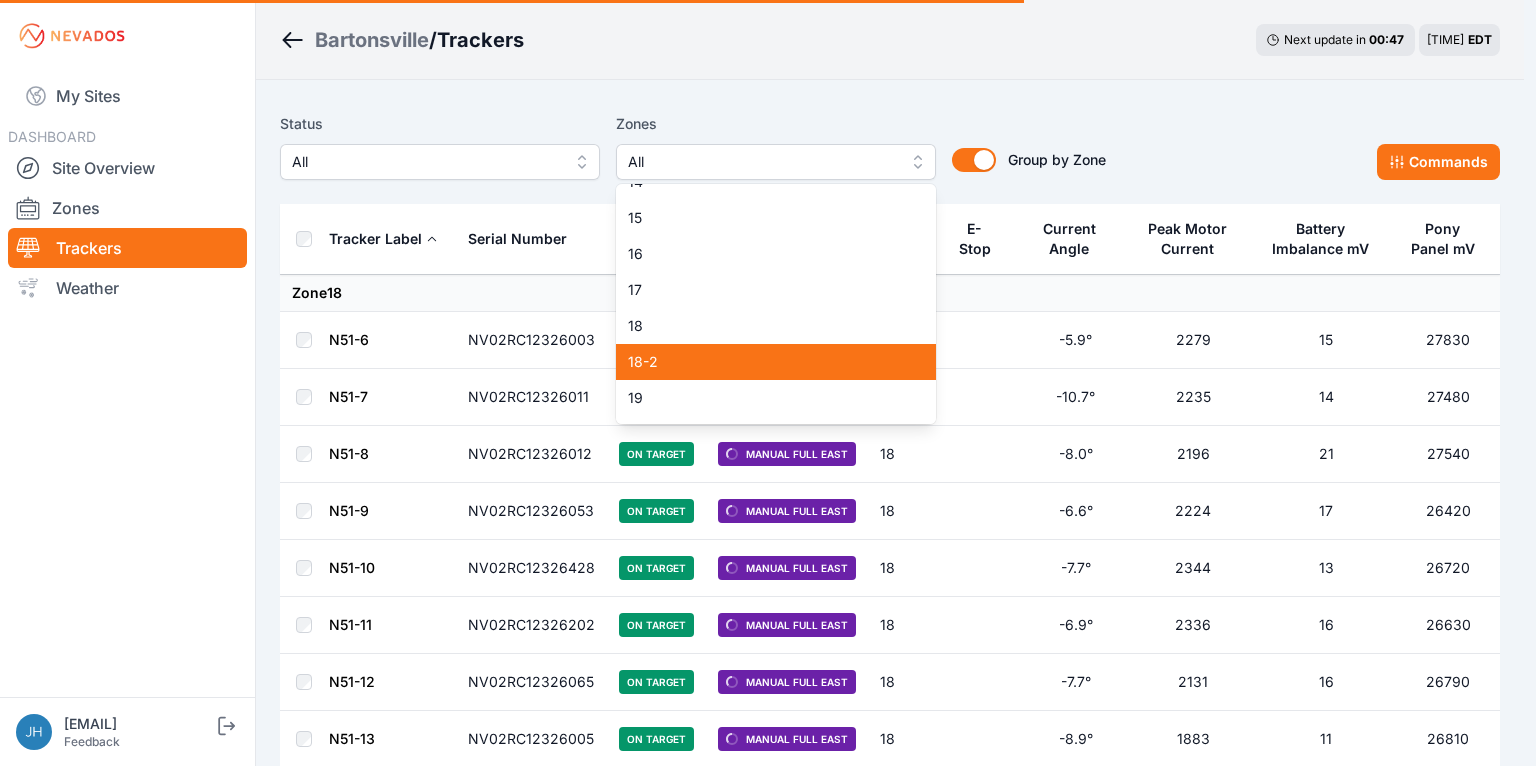 click on "18-2" at bounding box center (764, 362) 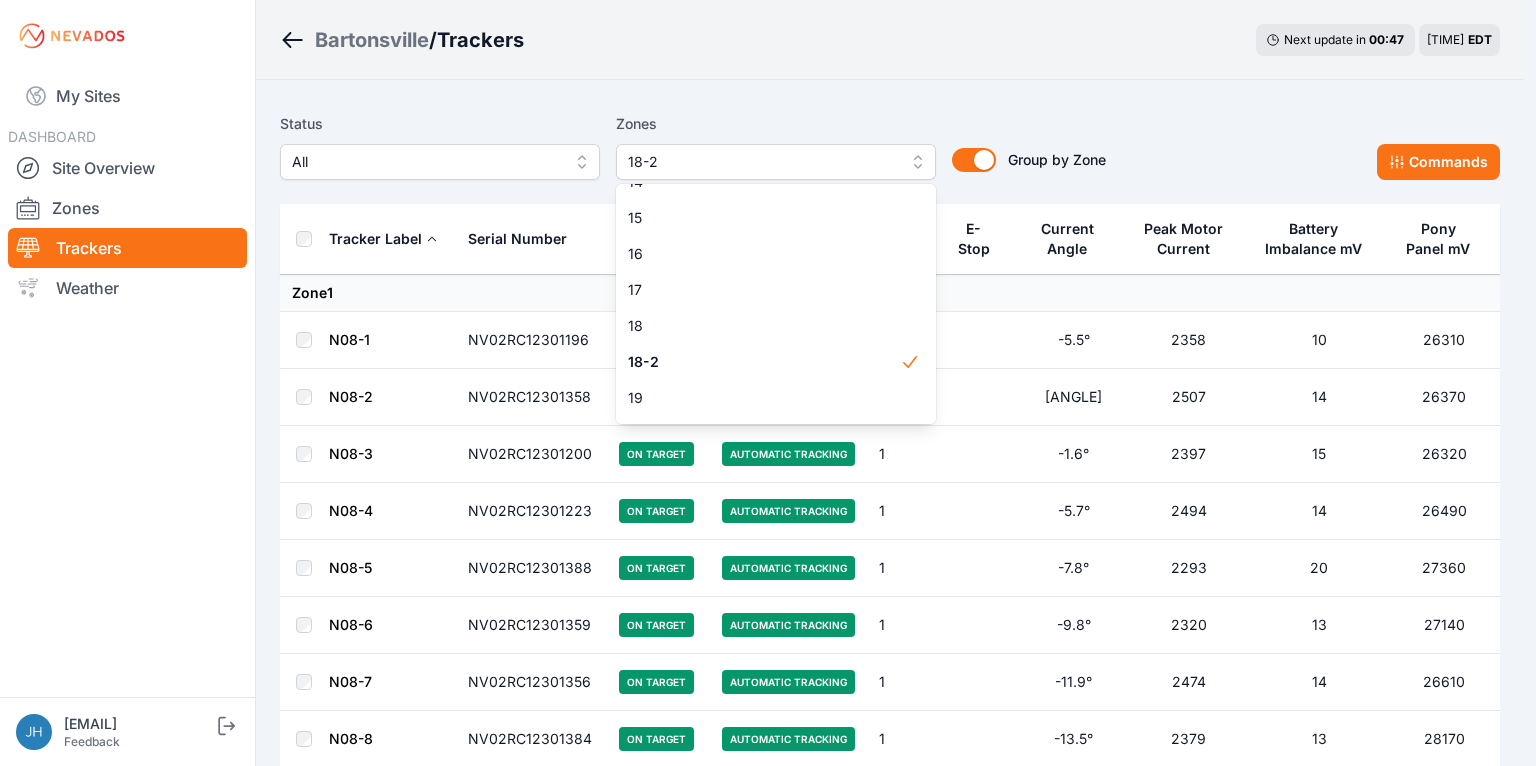 click on "Status All Zones 18-2 1 2 3 4 5 6 7 8 9 10 11 11-2 12 13 14 15 16 17 18 18-2 19 19-2 20 21 22 23 24 25 26 27 28 29 30 31 32 32-2 33 33-2 34 34-2 35 35-2 36 37 37-2 38 38-2 39 40 41 Group by Zone Group by Zone Commands Tracker Label Serial Number Status Mode Zone E-Stop Current Angle Peak Motor Current Battery Imbalance mV Pony Panel mV Zone  1 N08-1 NV02RC12301196 On Target Automatic Tracking 1 -5.5° 2358 10 26310 N08-2 NV02RC12301358 On Target Automatic Tracking 1 -2.4° 2507 14 26370 N08-3 NV02RC12301200 On Target Automatic Tracking 1 -1.6° 2397 15 26320 N08-4 NV02RC12301223 On Target Automatic Tracking 1 -5.7° 2494 14 26490 N08-5 NV02RC12301388 On Target Automatic Tracking 1 -7.8° 2293 20 27360 N08-6 NV02RC12301359 On Target Automatic Tracking 1 -9.8° 2320 13 27140 N08-7 NV02RC12301356 On Target Automatic Tracking 1 -11.9° 2474 14 26610 N08-8 NV02RC12301384 On Target Automatic Tracking 1 -13.5° 2379 13 28170 N08-9 NV02RC12301357 On Target Automatic Tracking 1 -13.9° 2312 21 28330 N08-10 On Target 1" at bounding box center (890, 5994) 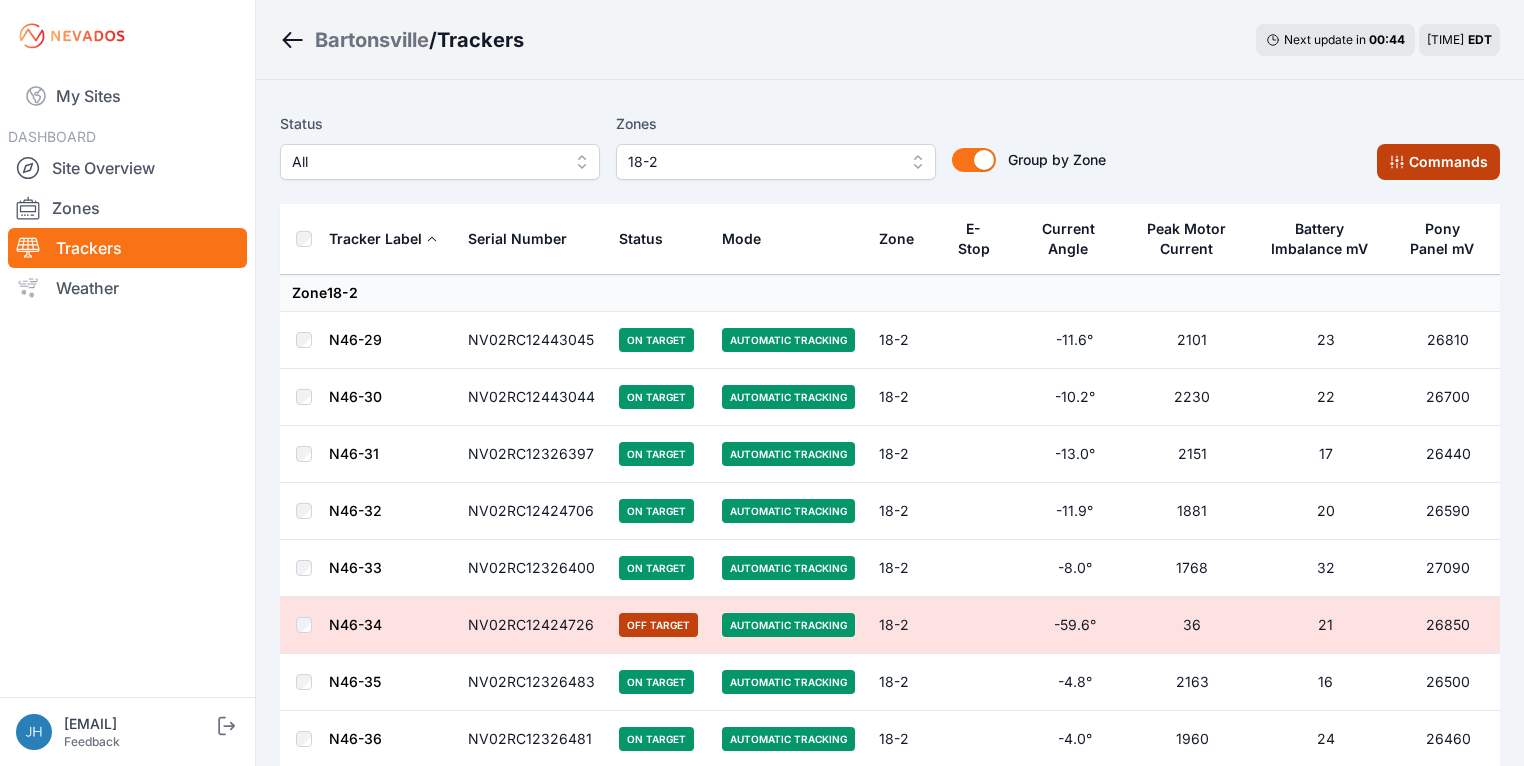 click on "Commands" at bounding box center (1438, 162) 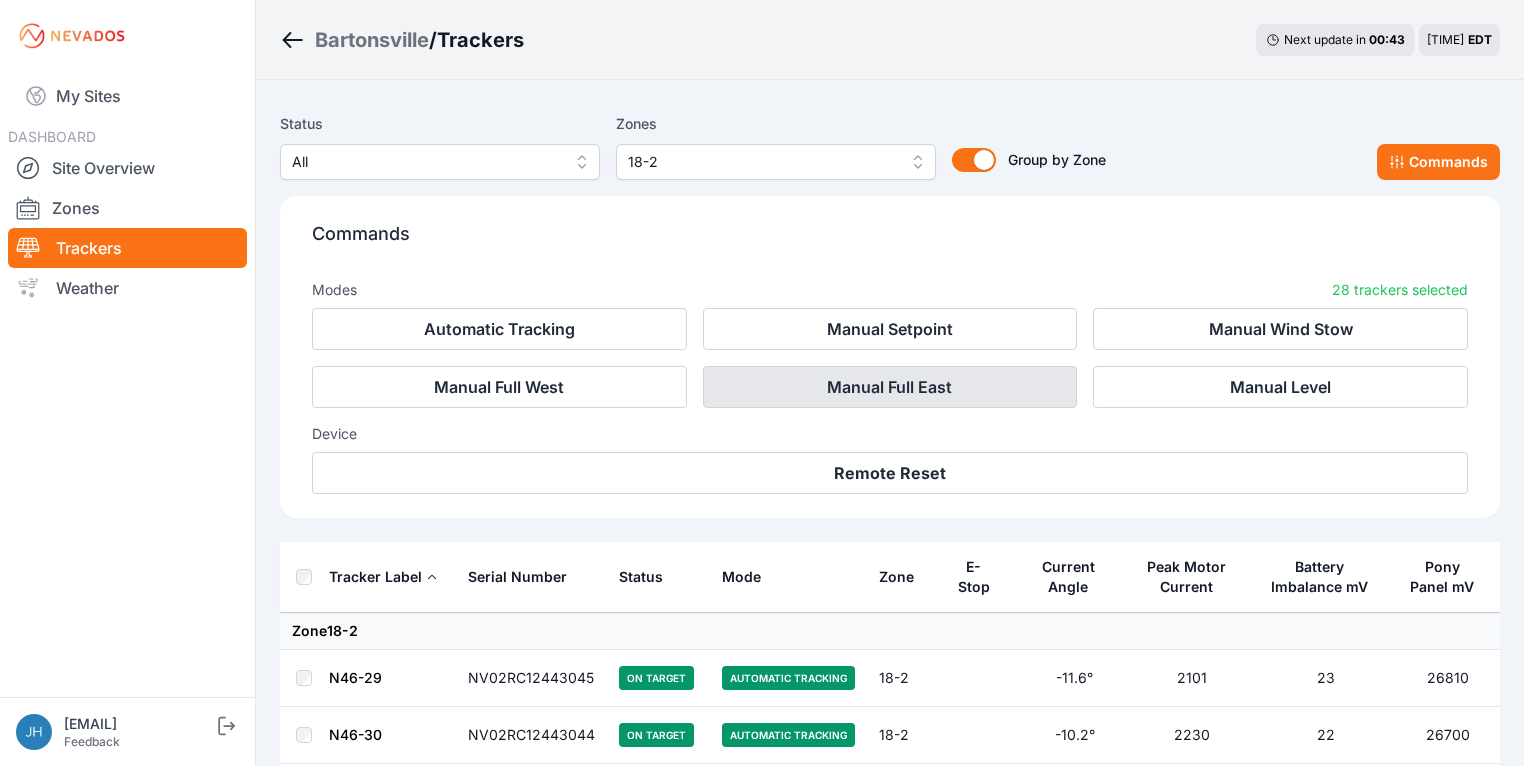 click on "Manual Full East" at bounding box center [890, 387] 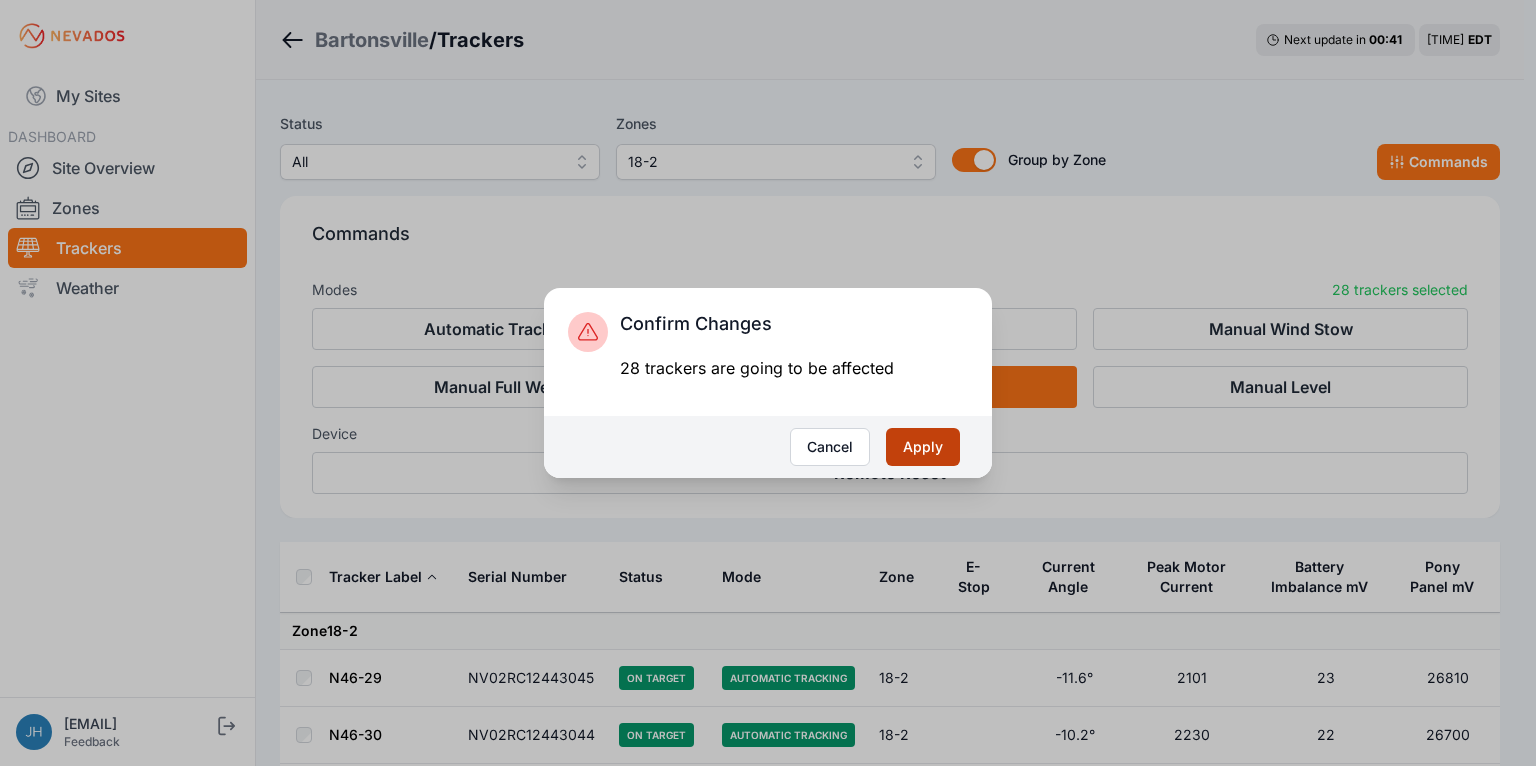 click on "Apply" at bounding box center [923, 447] 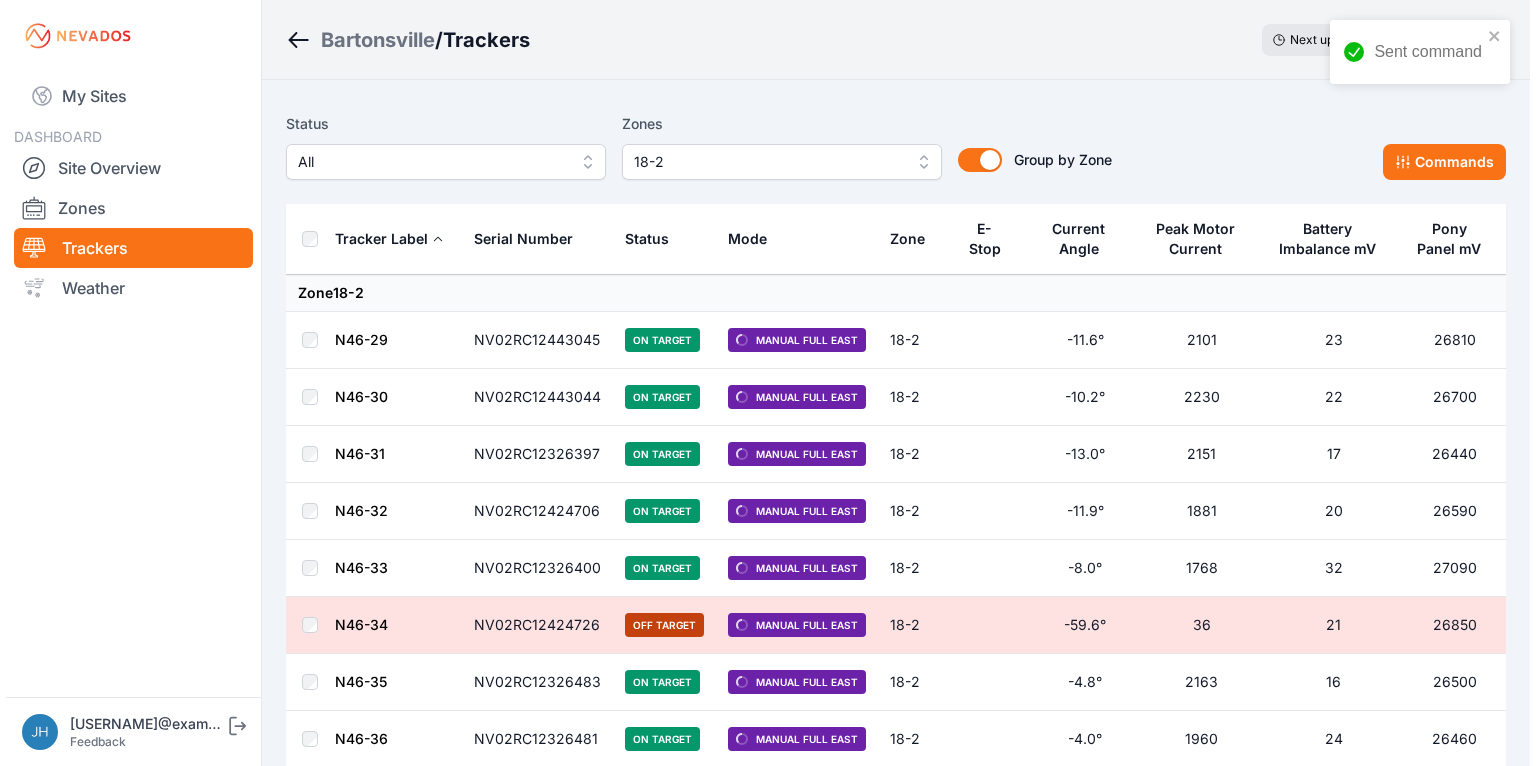 scroll, scrollTop: 0, scrollLeft: 0, axis: both 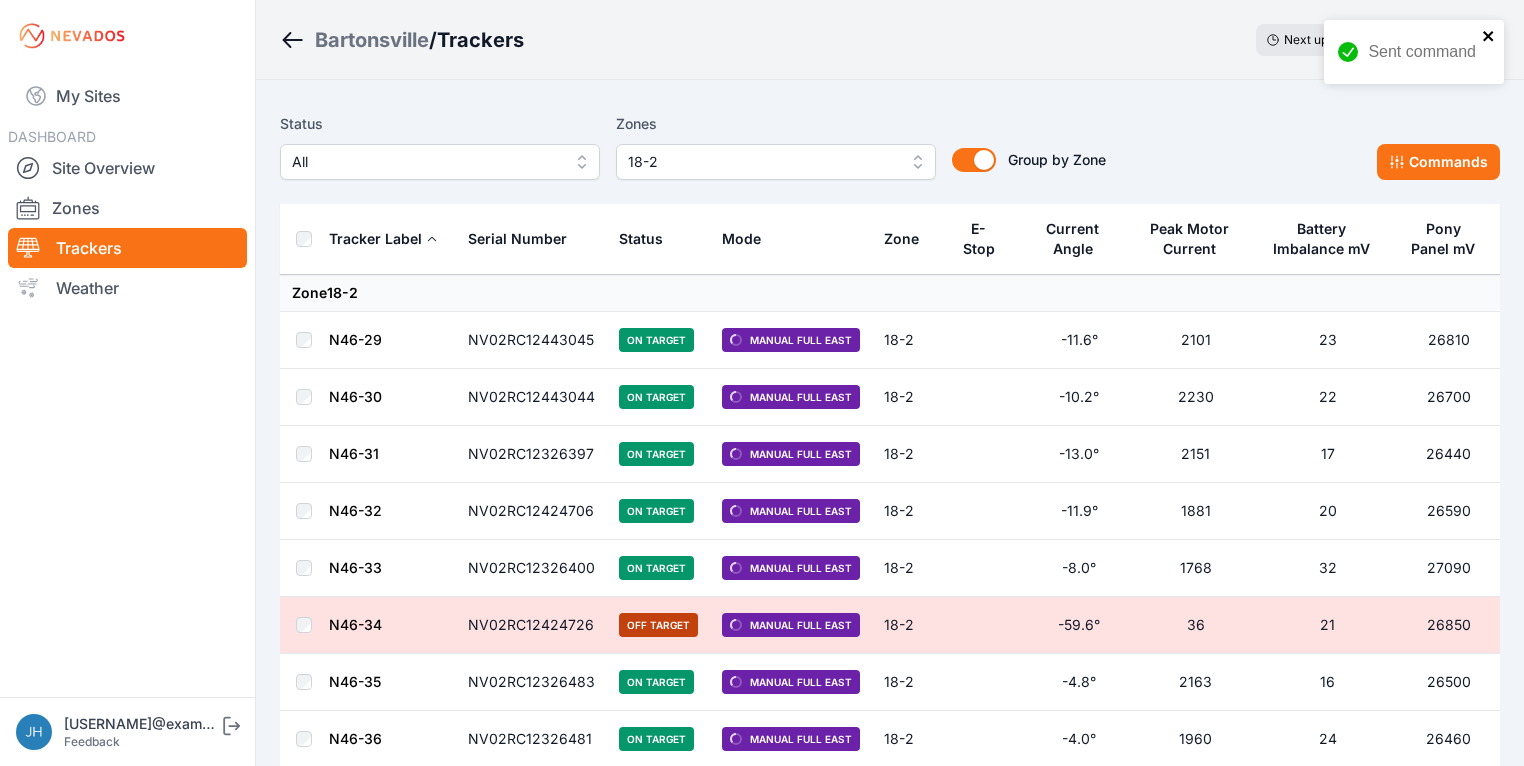 click at bounding box center (1489, 36) 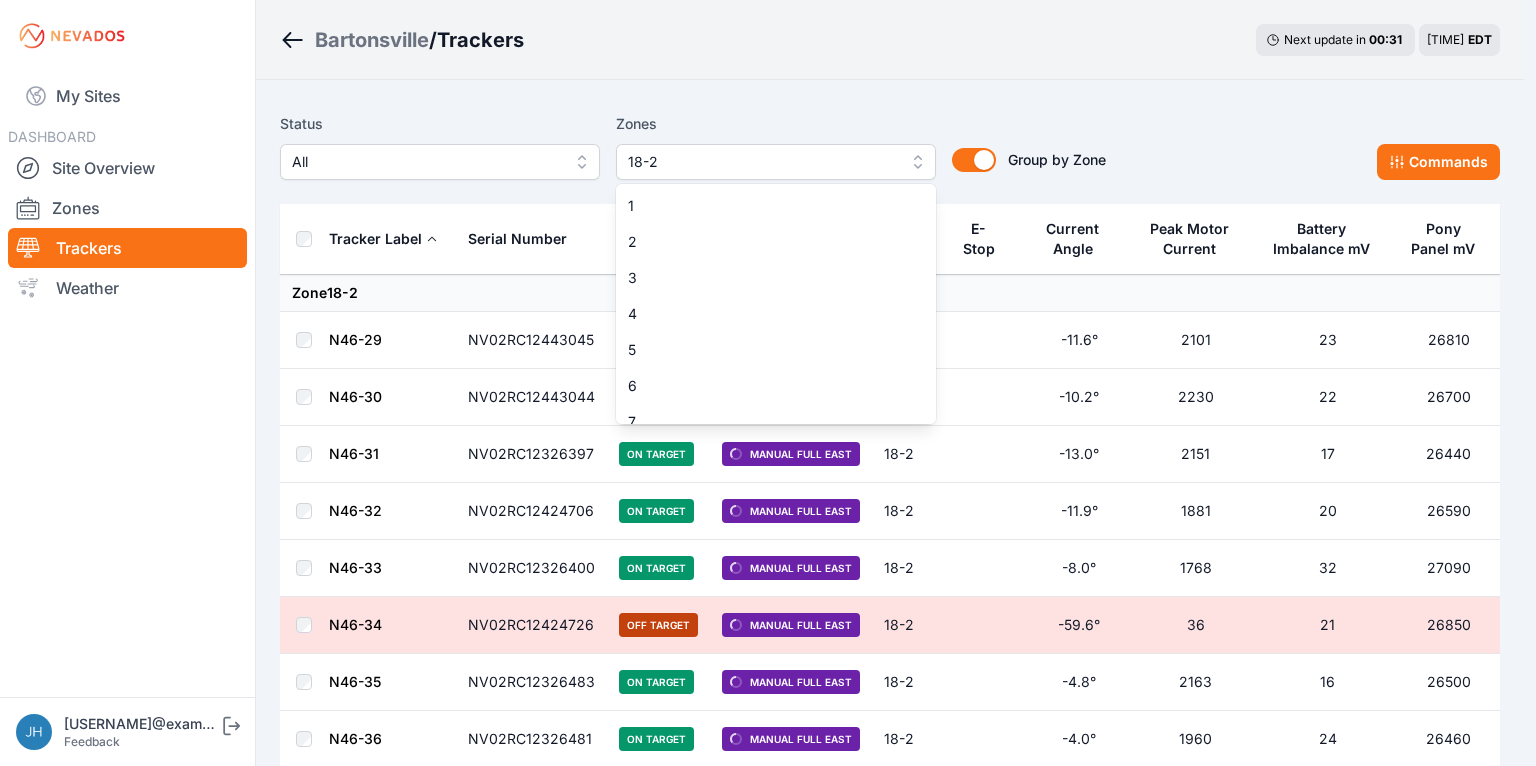 click on "18-2" at bounding box center (776, 162) 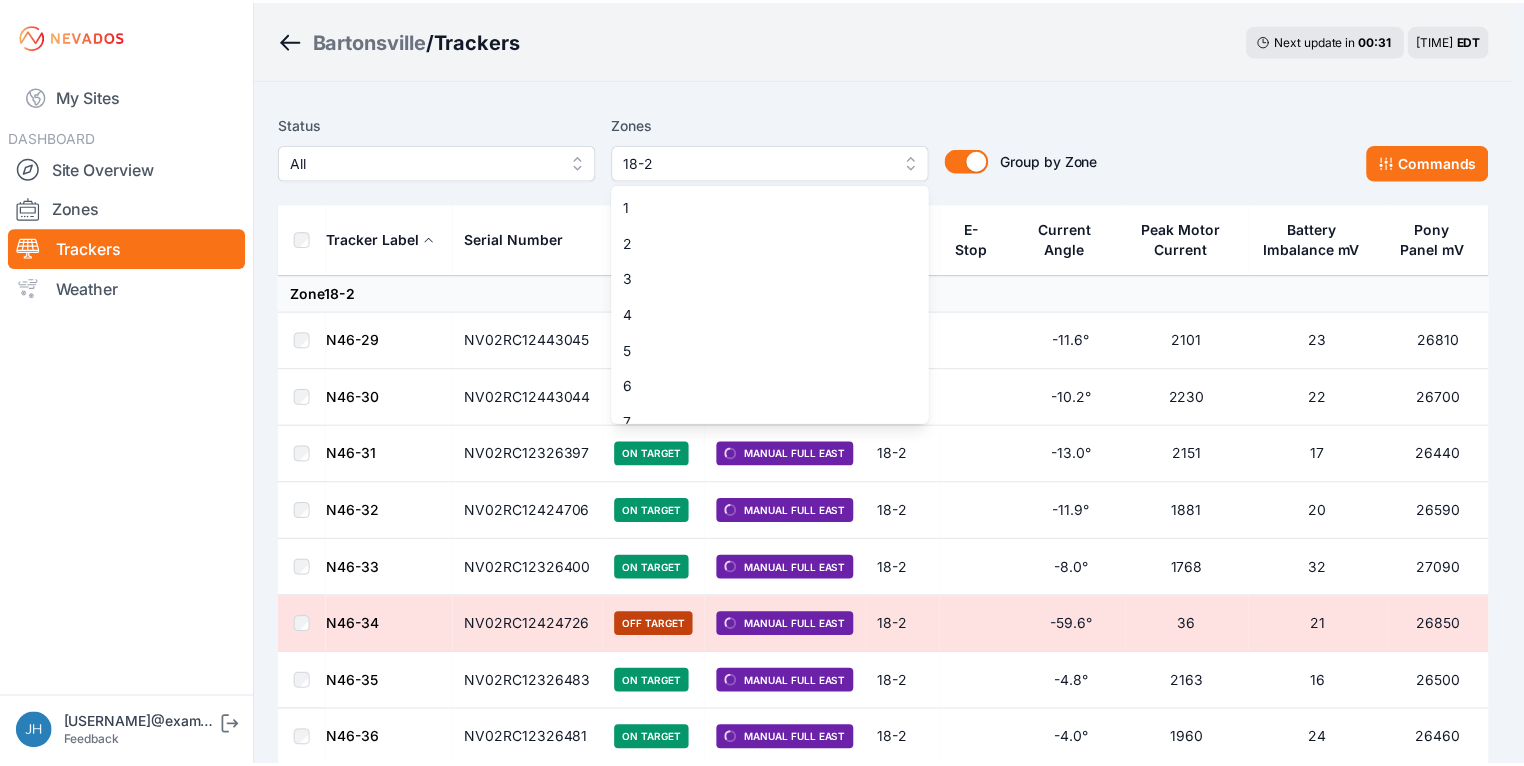 scroll, scrollTop: 484, scrollLeft: 0, axis: vertical 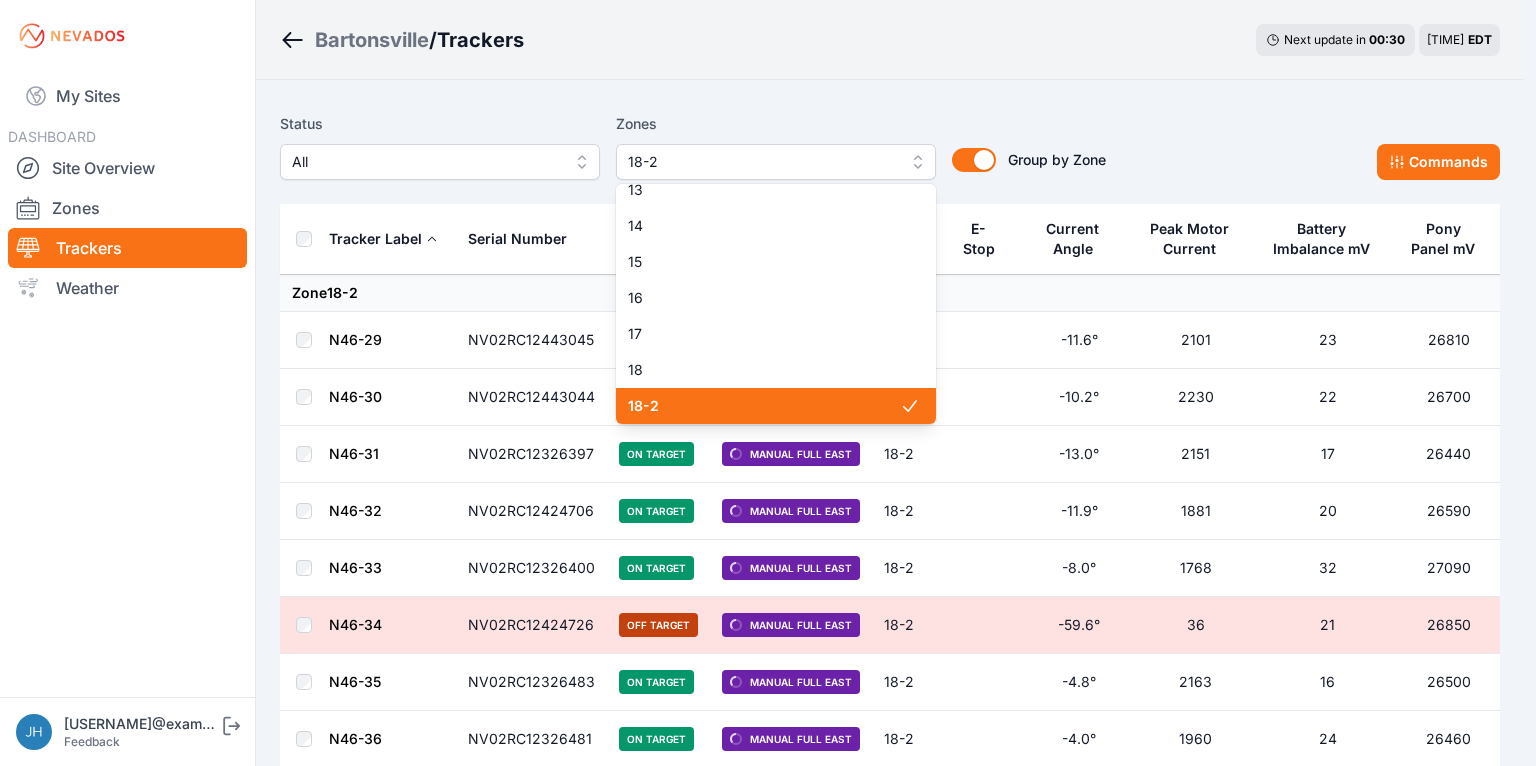 click on "18-2" at bounding box center [764, 406] 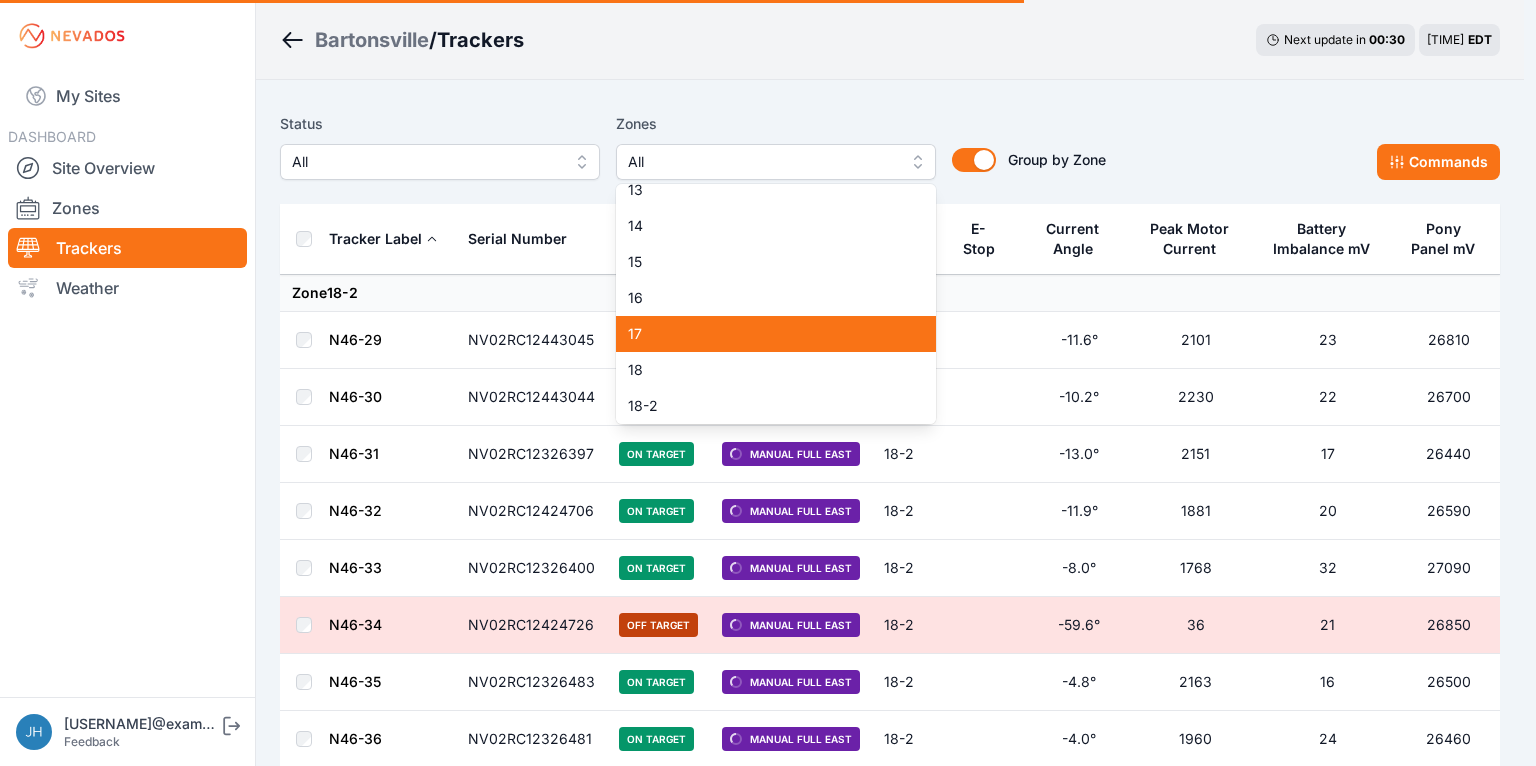 click on "17" at bounding box center (764, 334) 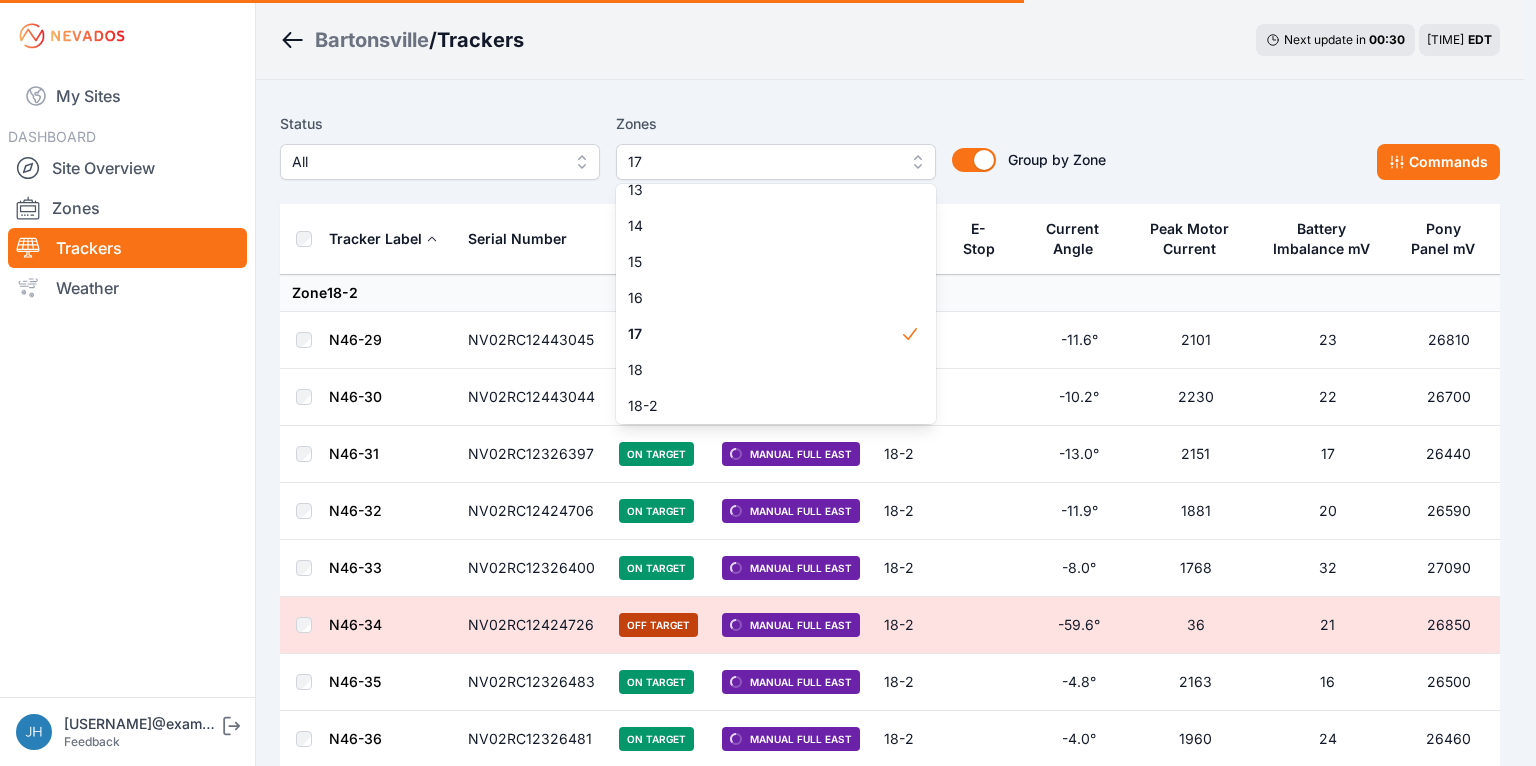 click on "Status All Zones 17 1 2 3 4 5 6 7 8 9 10 11 11-2 12 13 14 15 16 17 18 18-2 19 19-2 20 21 22 23 24 25 26 27 28 29 30 31 32 32-2 33 33-2 34 34-2 35 35-2 36 37 37-2 38 38-2 39 40 41 Group by Zone Group by Zone Commands Tracker Label Serial Number Status Mode Zone E-Stop Current Angle Peak Motor Current Battery Imbalance mV Pony Panel mV Zone  18-2 N46-29 NV02RC12443045 On Target Manual Full East 18-2 -11.6° 2101 23 26810 N46-30 NV02RC12443044 On Target Manual Full East 18-2 -10.2° 2230 22 26700 N46-31 NV02RC12326397 On Target Manual Full East 18-2 -13.0° 2151 17 26440 N46-32 NV02RC12424706 On Target Manual Full East 18-2 -11.9° 1881 20 26590 N46-33 NV02RC12326400 On Target Manual Full East 18-2 -8.0° 1768 32 27090 N46-34 NV02RC12424726 Off Target Manual Full East 18-2 -59.6° 36 21 26850 N46-35 NV02RC12326483 On Target Manual Full East 18-2 -4.8° 2163 16 26500 N46-36 NV02RC12326481 On Target Manual Full East 18-2 -4.0° 1960 24 26460 N51-1 NV02RC12326015 On Target Manual Full East 18-2 -13.6° 2135 20 18-2" at bounding box center (890, 1060) 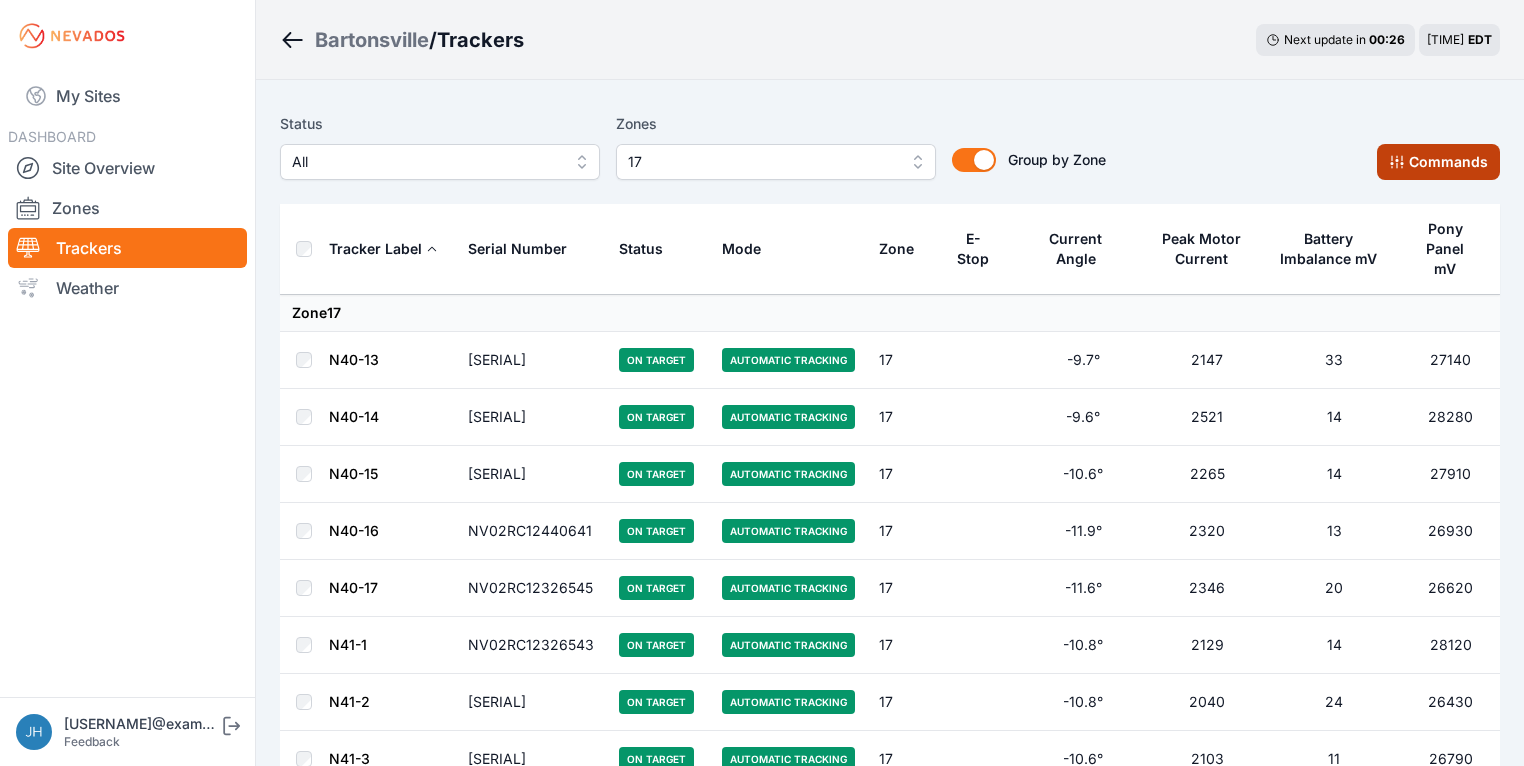 click on "Commands" at bounding box center (1438, 162) 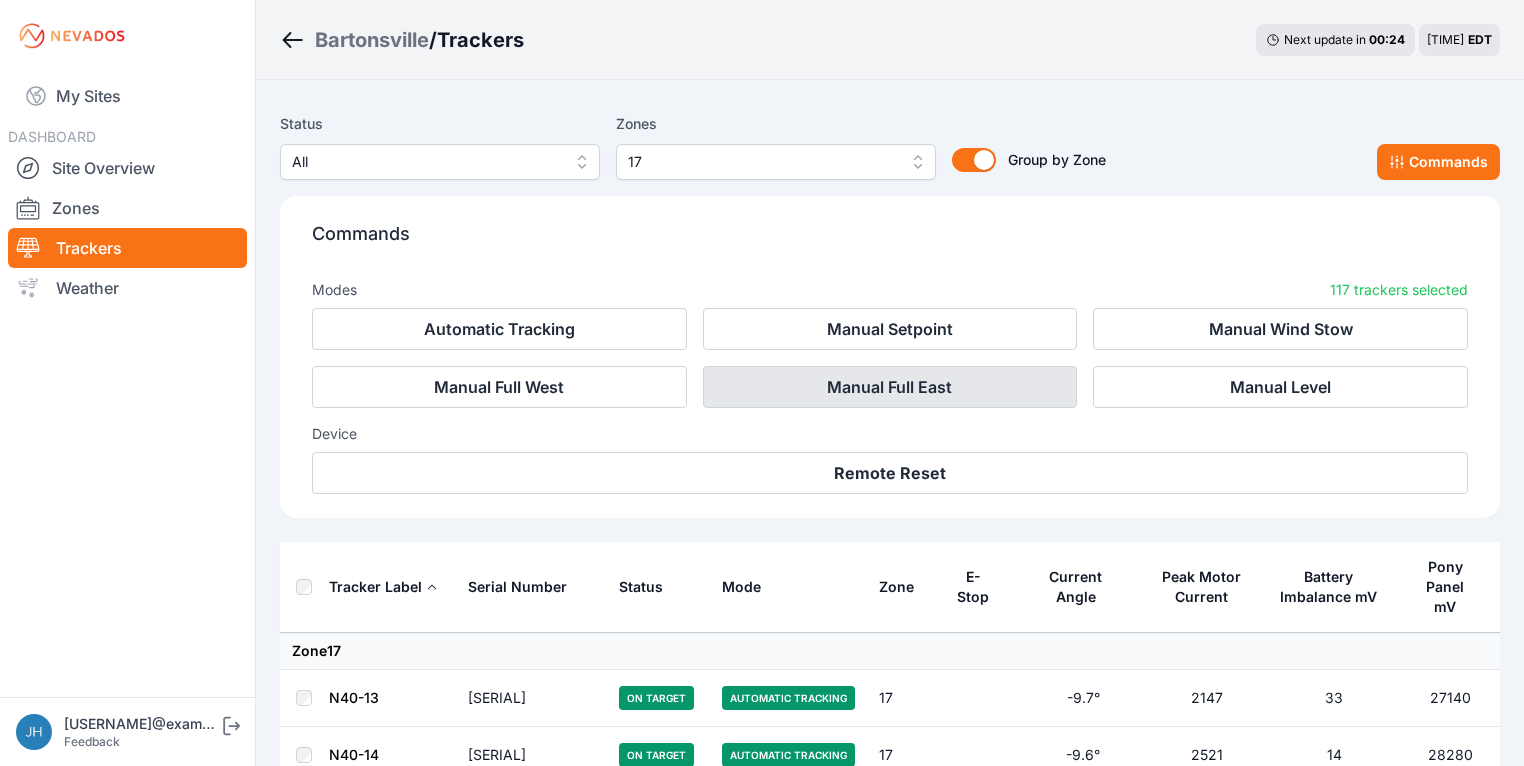 click on "Manual Full East" at bounding box center [890, 387] 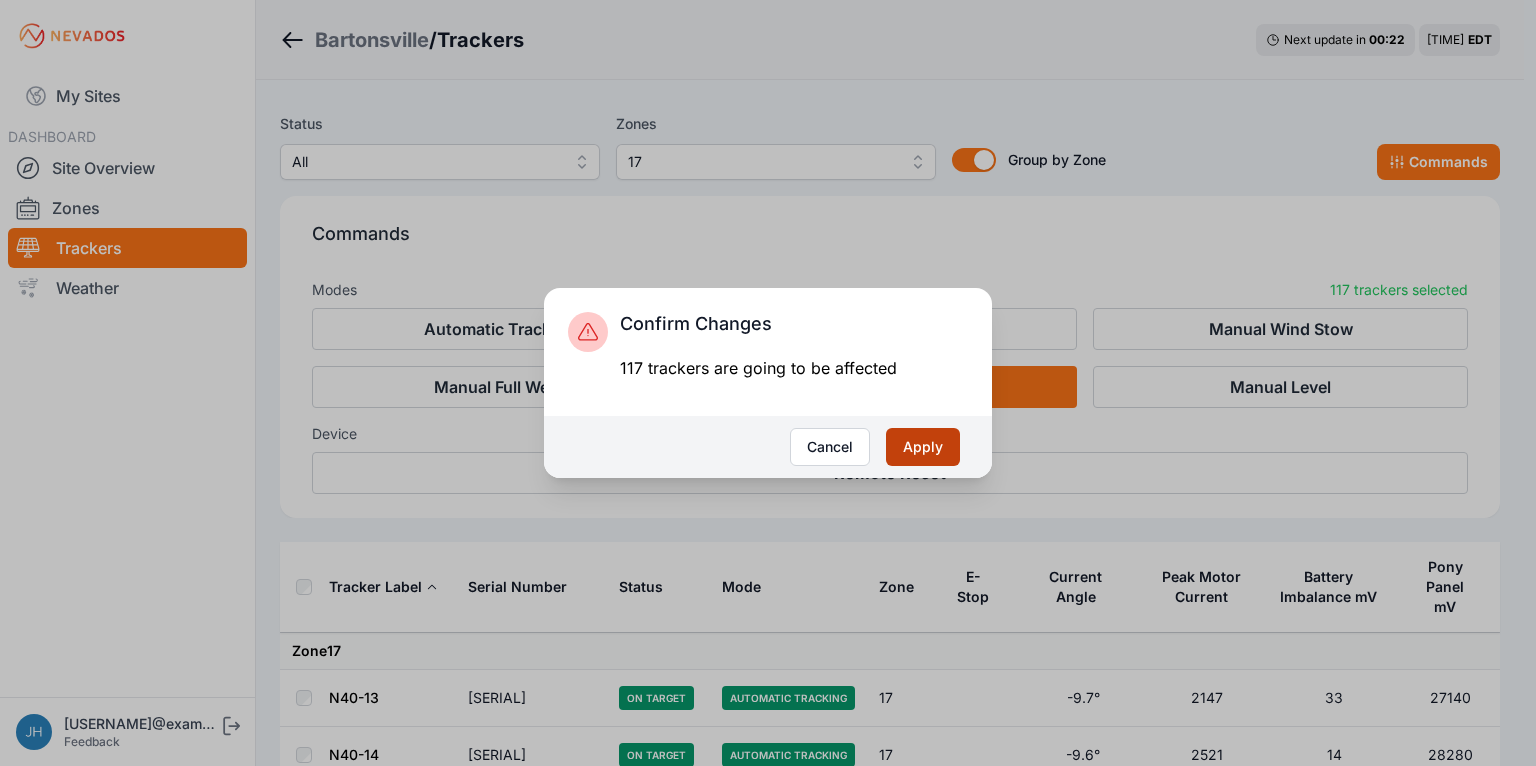 click on "Apply" at bounding box center (923, 447) 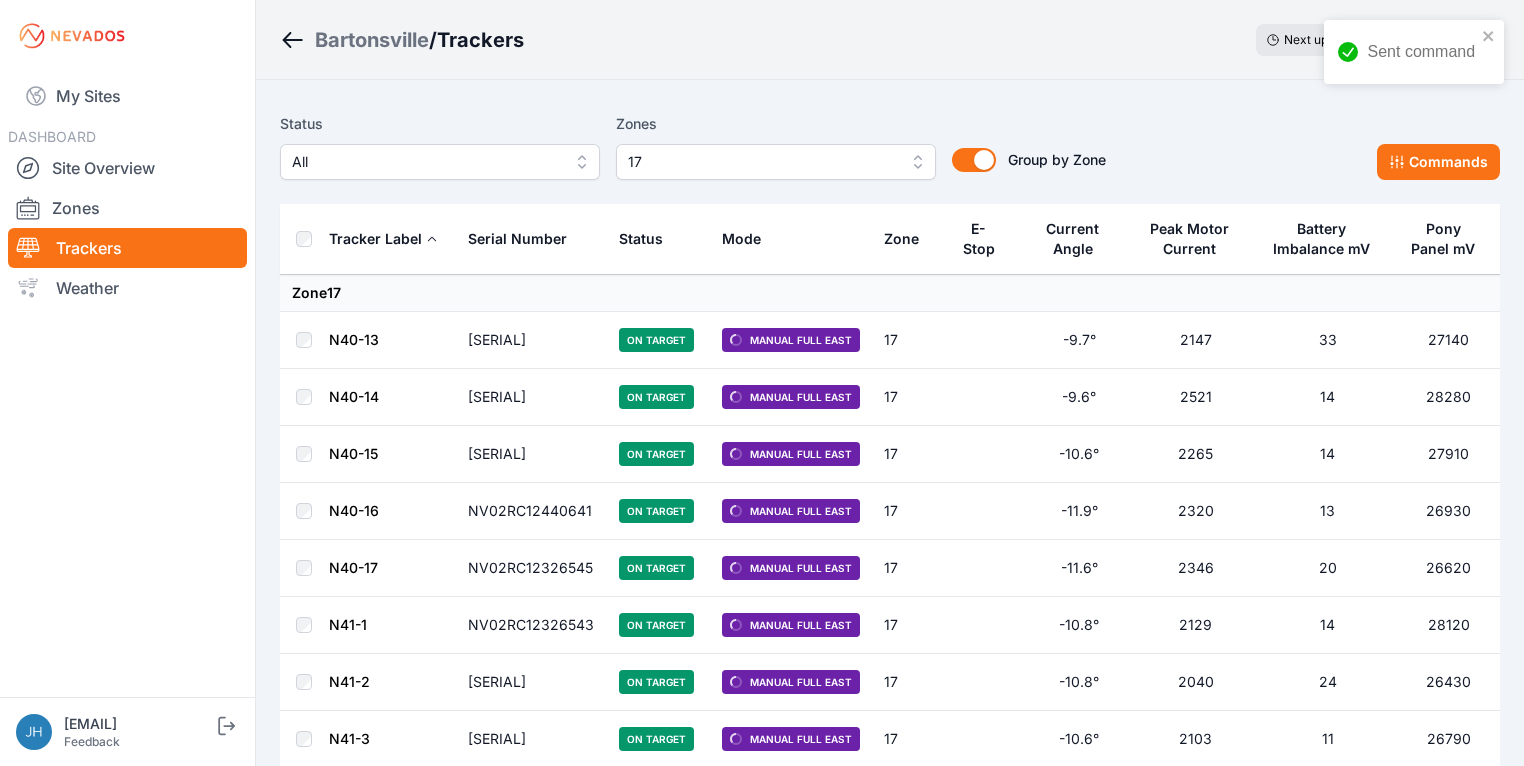 scroll, scrollTop: 0, scrollLeft: 0, axis: both 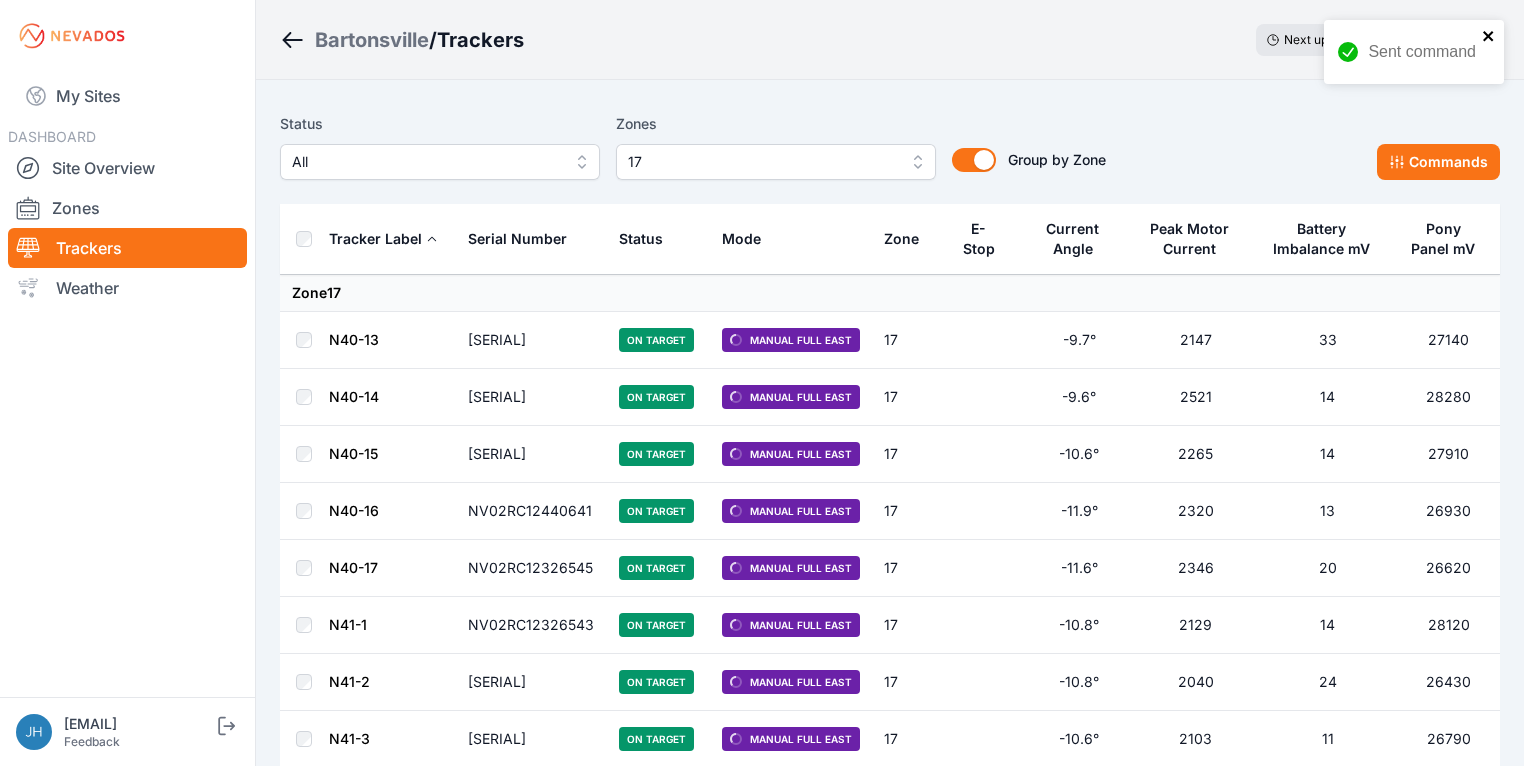 click at bounding box center (1488, 36) 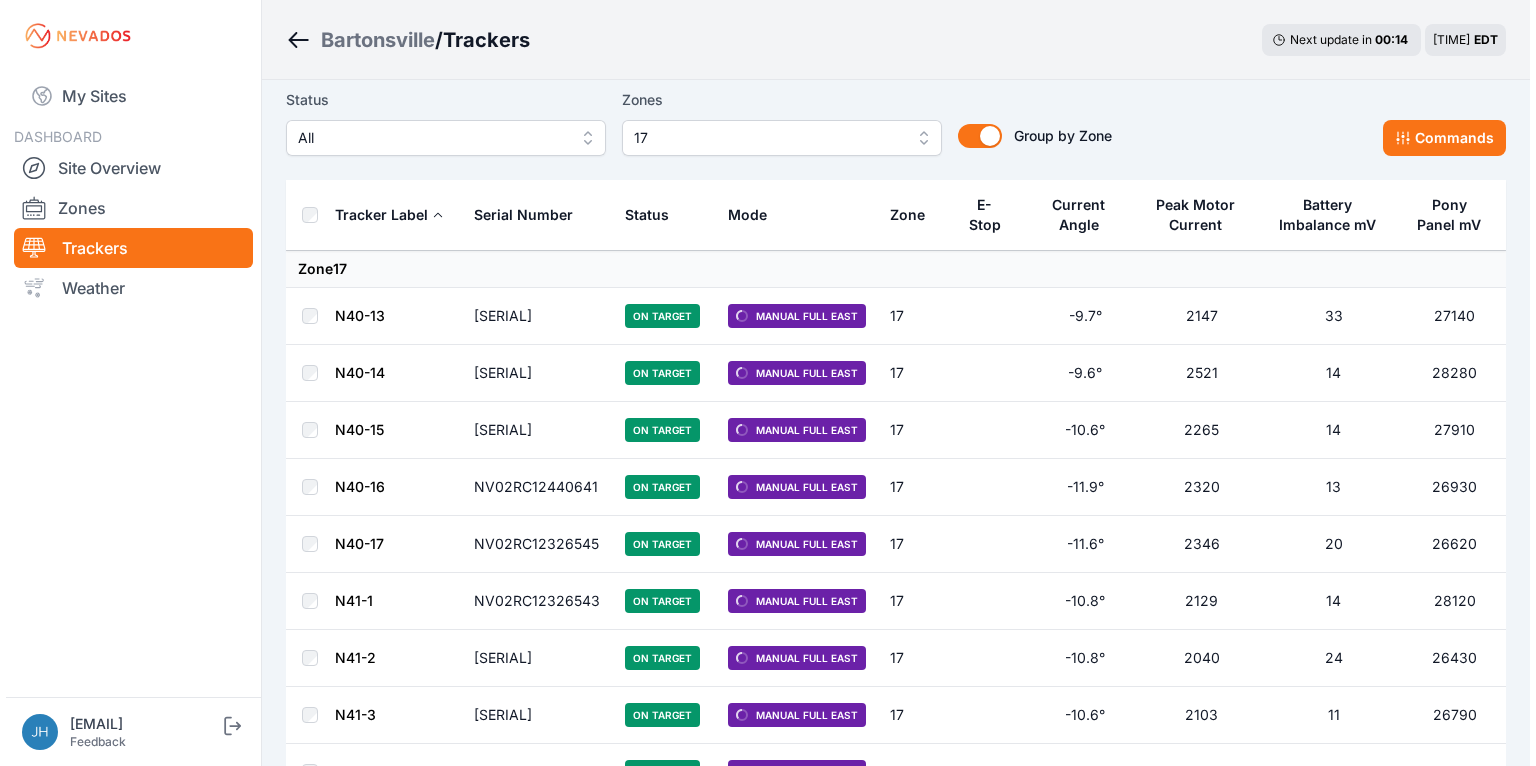 scroll, scrollTop: 0, scrollLeft: 0, axis: both 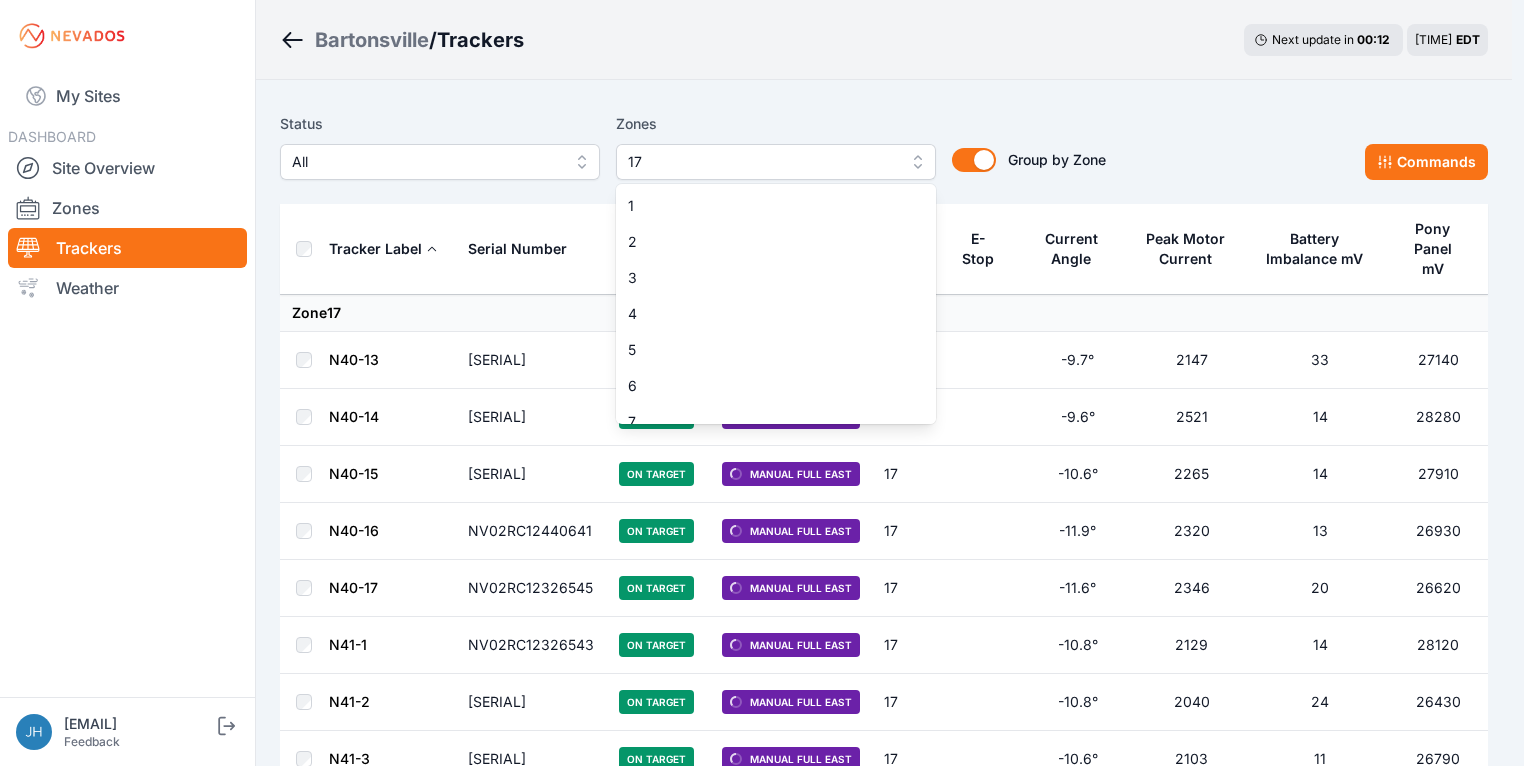 click on "17" at bounding box center (776, 162) 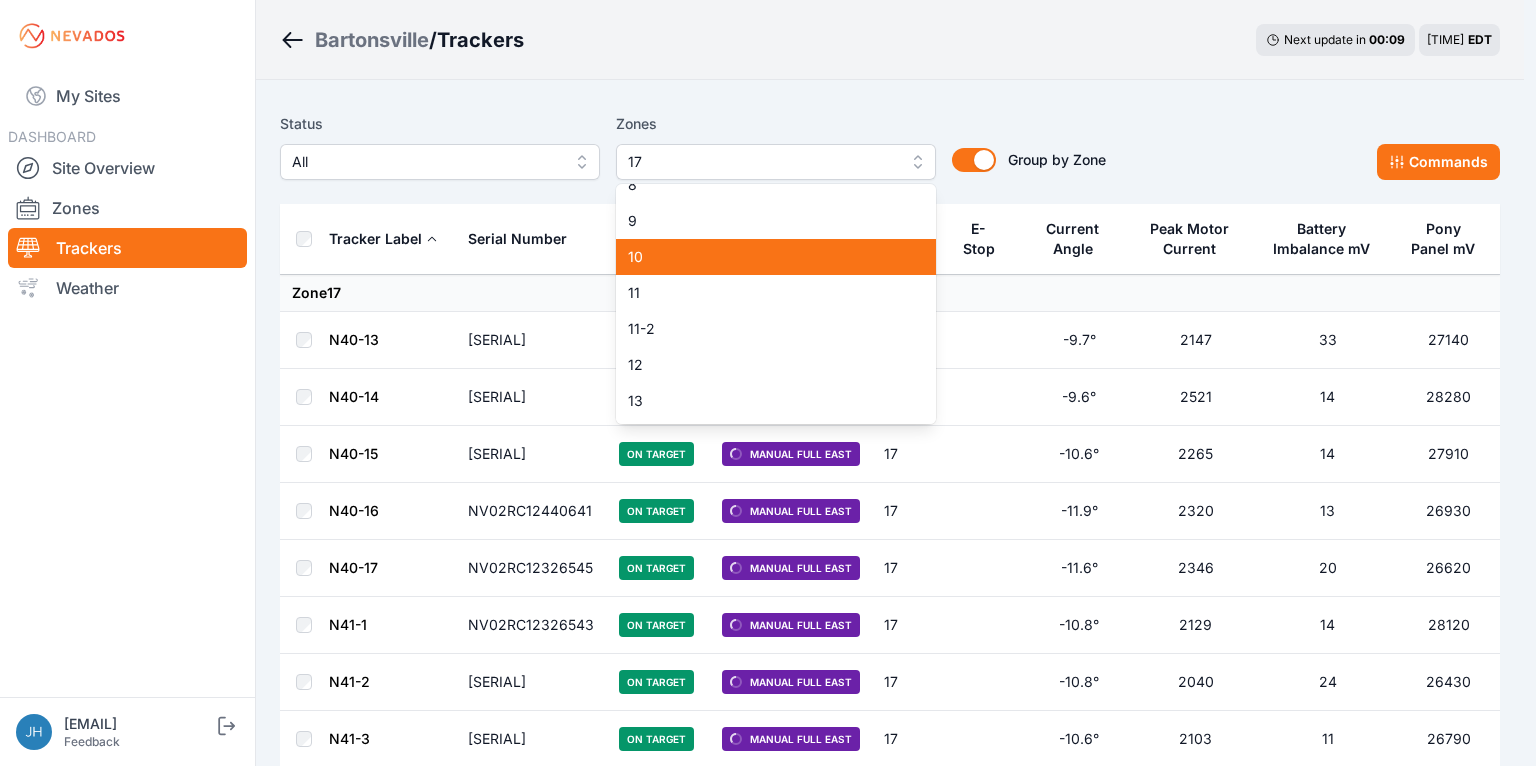 scroll, scrollTop: 252, scrollLeft: 0, axis: vertical 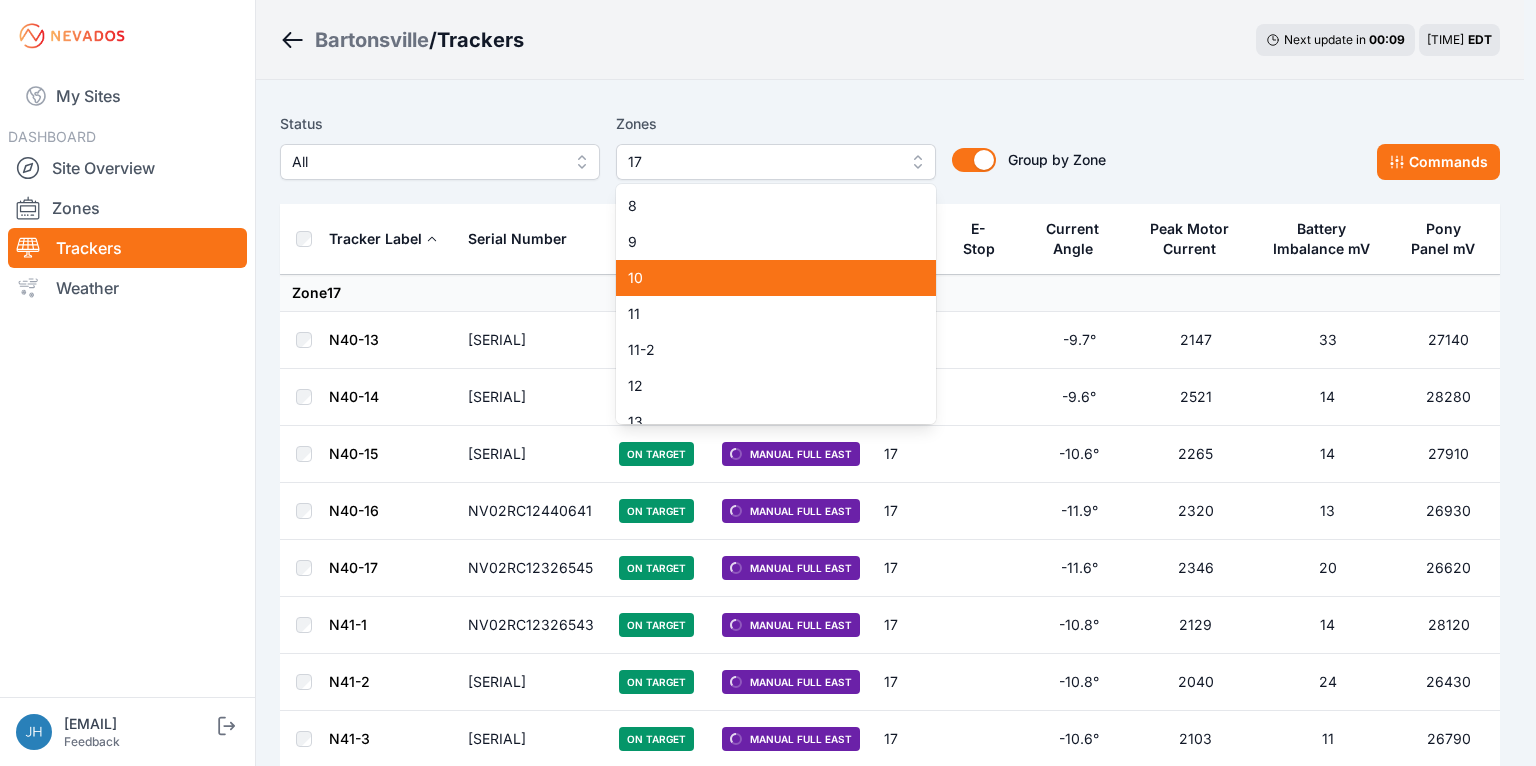 click on "10" at bounding box center (764, 278) 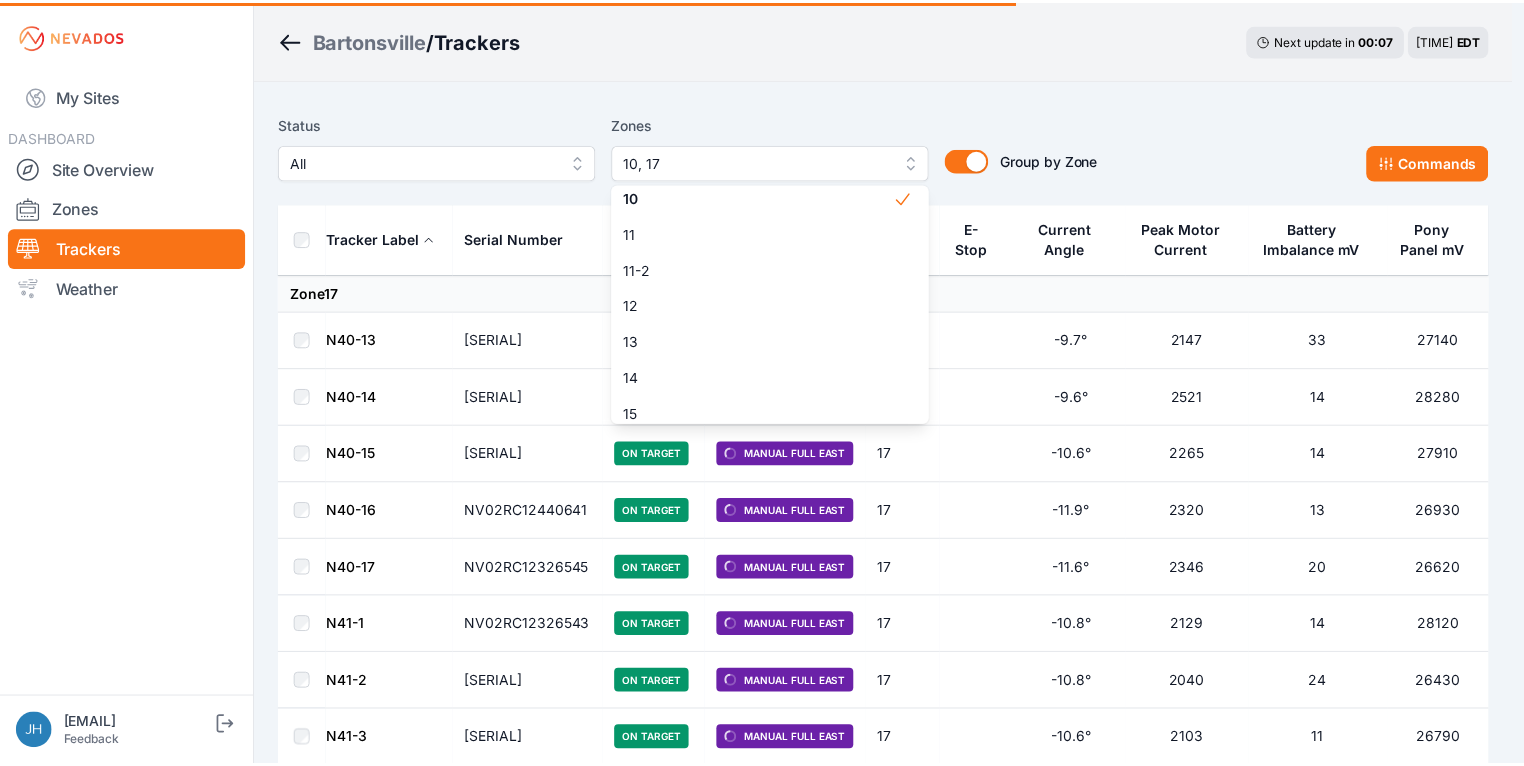 scroll, scrollTop: 492, scrollLeft: 0, axis: vertical 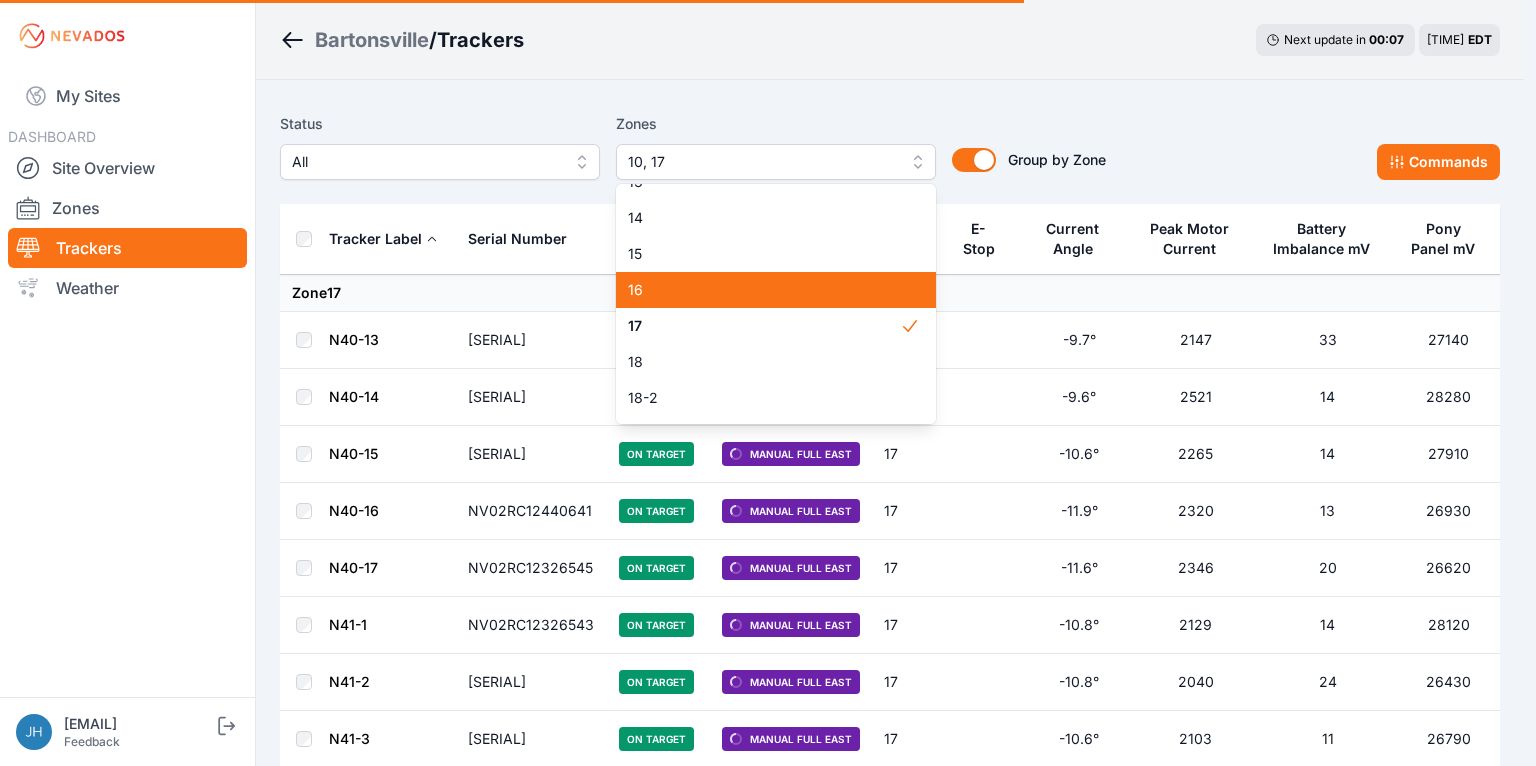 click on "17" at bounding box center (764, 326) 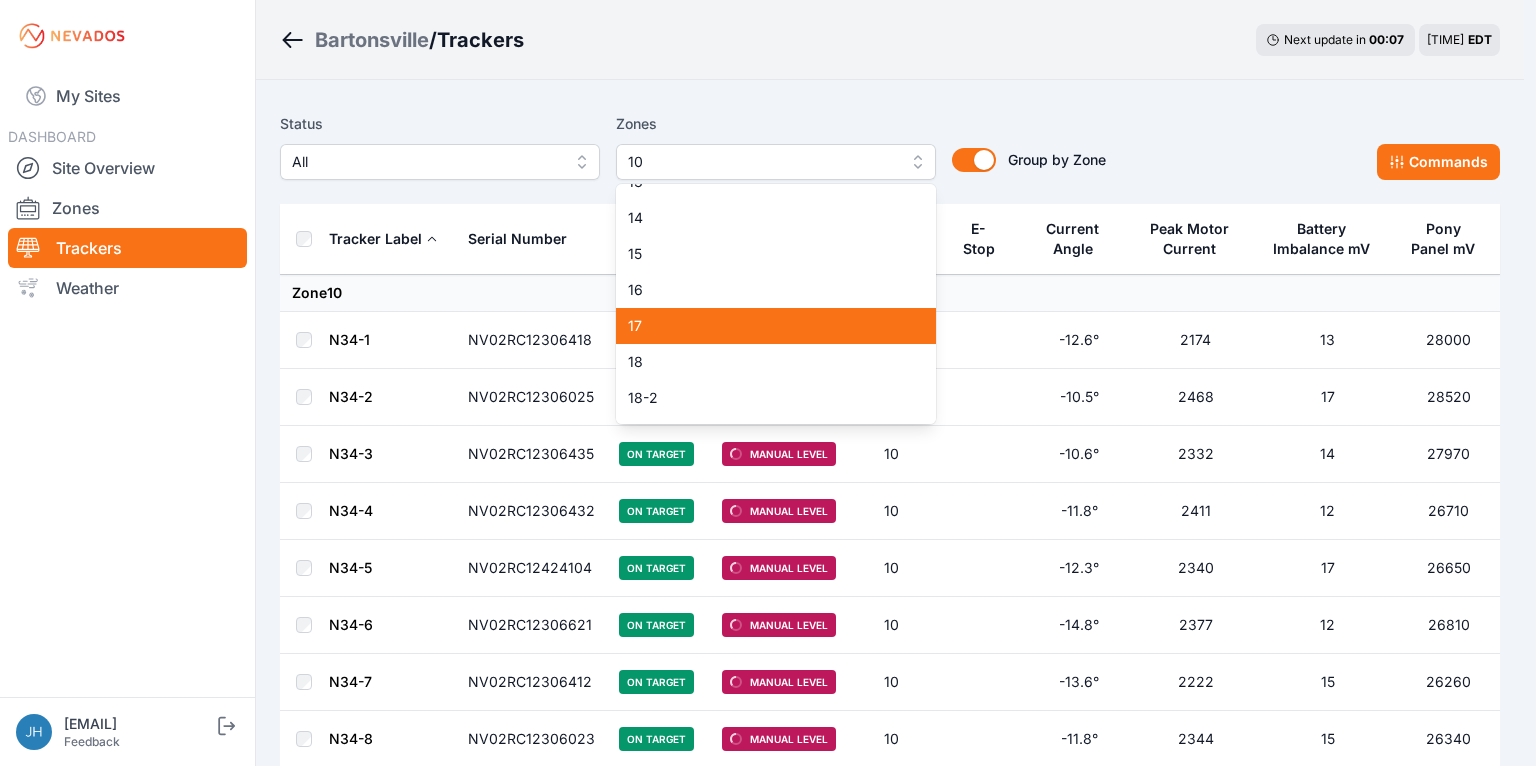 click on "Status All Zones 10 1 2 3 4 5 6 7 8 9 10 11 11-2 12 13 14 15 16 17 18 18-2 19 19-2 20 21 22 23 24 25 26 27 28 29 30 31 32 32-2 33 33-2 34 34-2 35 35-2 36 37 37-2 38 38-2 39 40 41 Group by Zone Group by Zone Commands Tracker Label Serial Number Status Mode Zone E-Stop Current Angle Peak Motor Current Battery Imbalance mV Pony Panel mV Zone  10 N34-1 [SERIAL] On Target Manual Level 10 -12.6° 2174 13 28000 N34-2 [SERIAL] On Target Manual Level 10 -10.5° 2468 17 28520 N34-3 [SERIAL] On Target Manual Level 10 -10.6° 2332 14 27970 N34-4 [SERIAL] On Target Manual Level 10 -11.8° 2411 12 26710 N34-5 [SERIAL] On Target Manual Level 10 -12.3° 2340 17 26650 N34-6 [SERIAL] On Target Manual Level 10 -14.8° 2377 12 26810 N34-7 [SERIAL] On Target Manual Level 10 -13.6° 2222 15 26260 N34-8 [SERIAL] On Target Manual Level 10 -11.8° 2344 15 26340 N34-9 [SERIAL] On Target Manual Level 10 -13.0° 2297 18 28100 N34-10 [SERIAL] On Target Manual Level 10 -11.9° 14" at bounding box center [890, 5994] 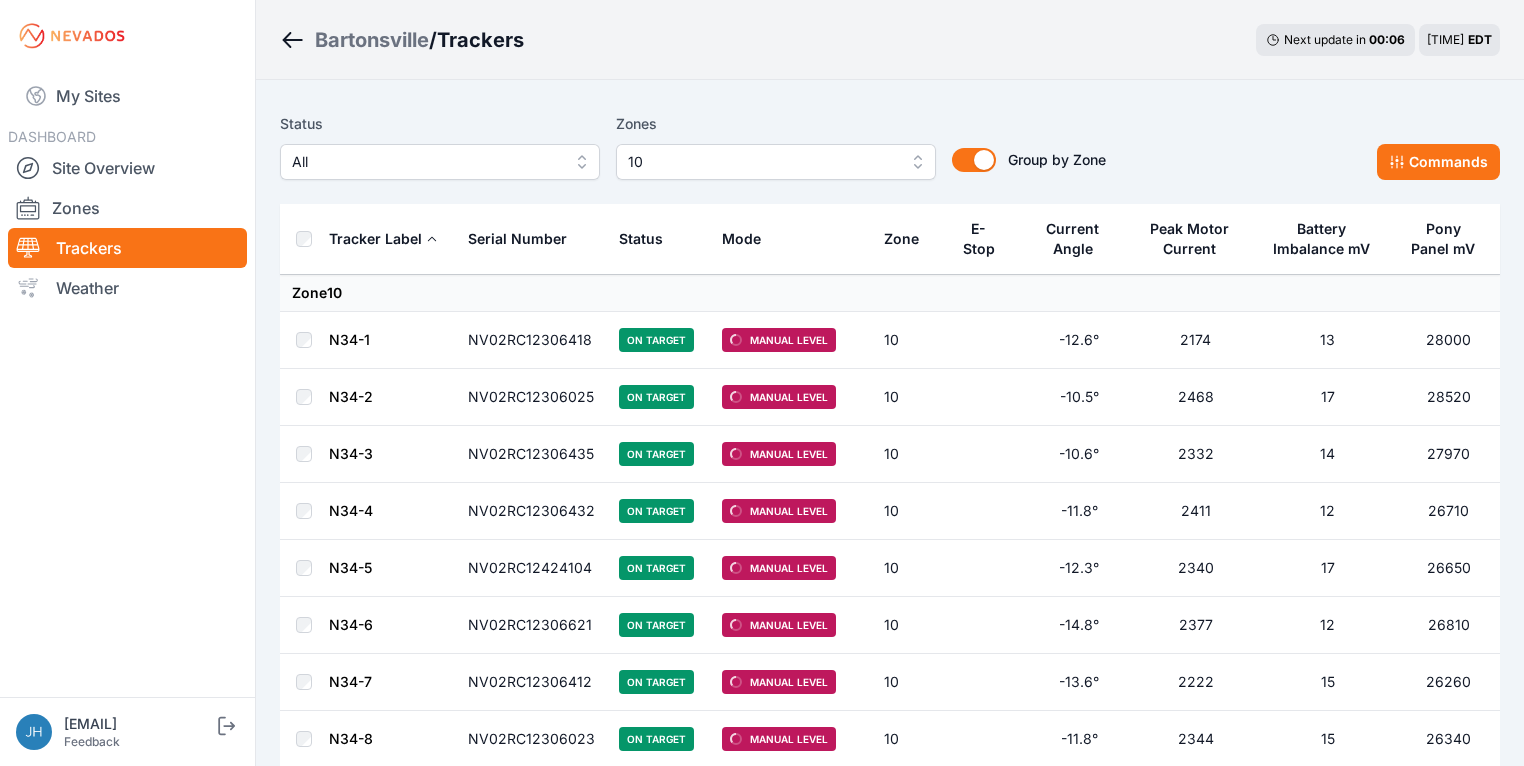 click on "Bartonsville / Trackers Next update in 00 : 06 [TIME] EDT" at bounding box center (890, 40) 